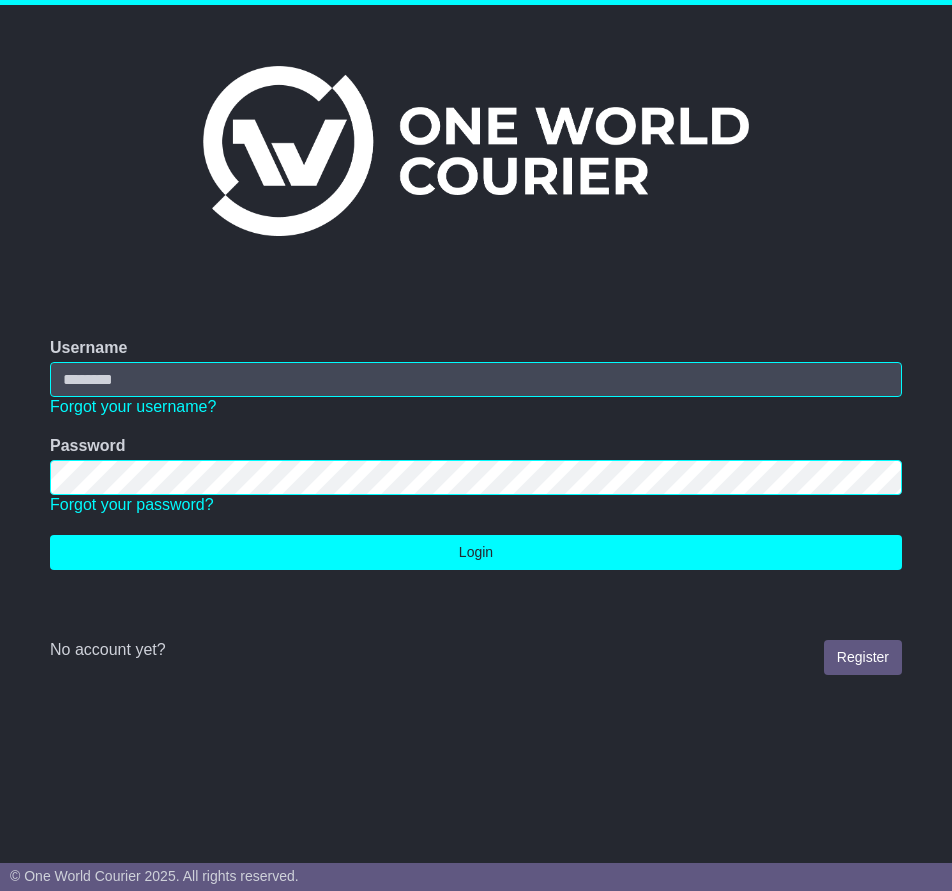 scroll, scrollTop: 0, scrollLeft: 0, axis: both 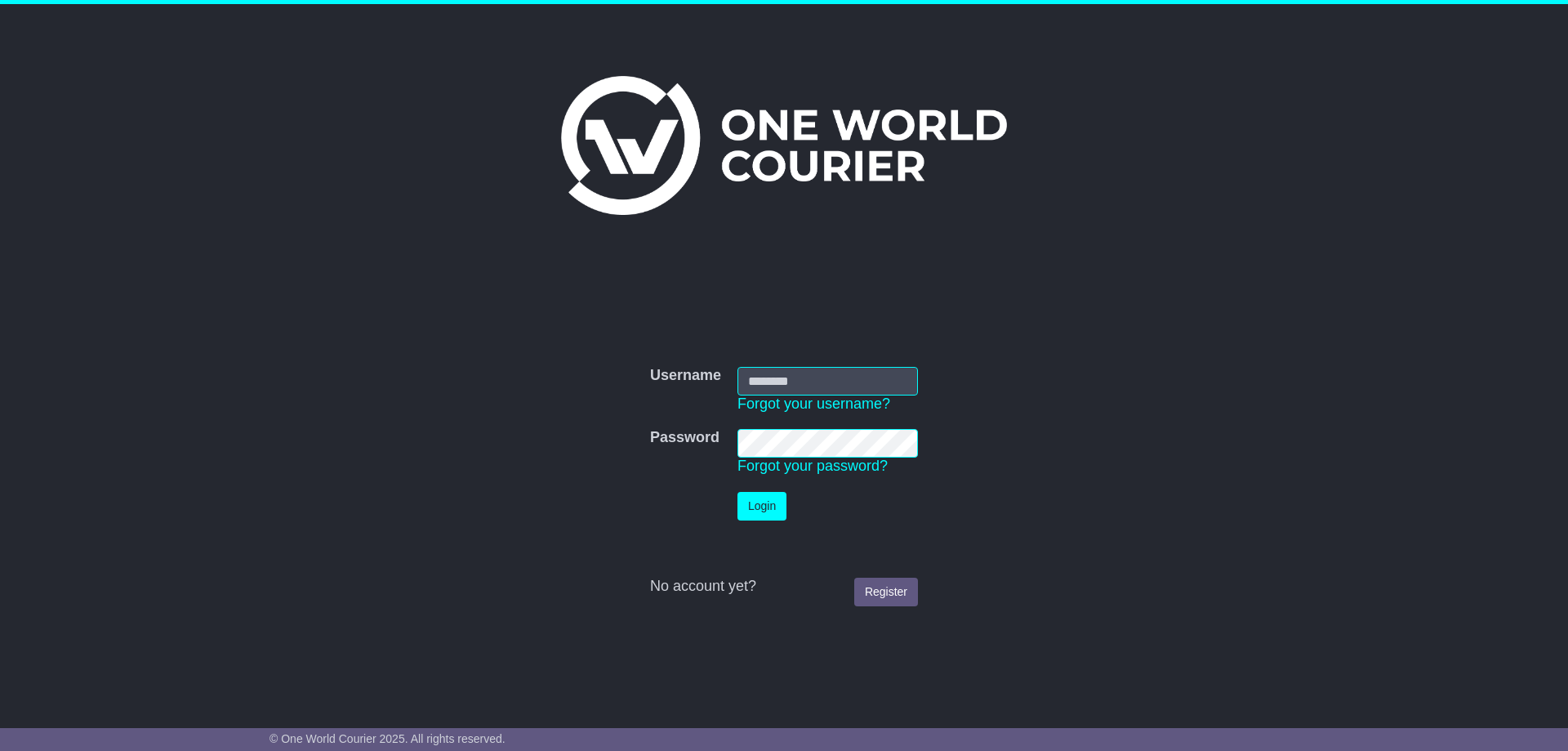 type on "**********" 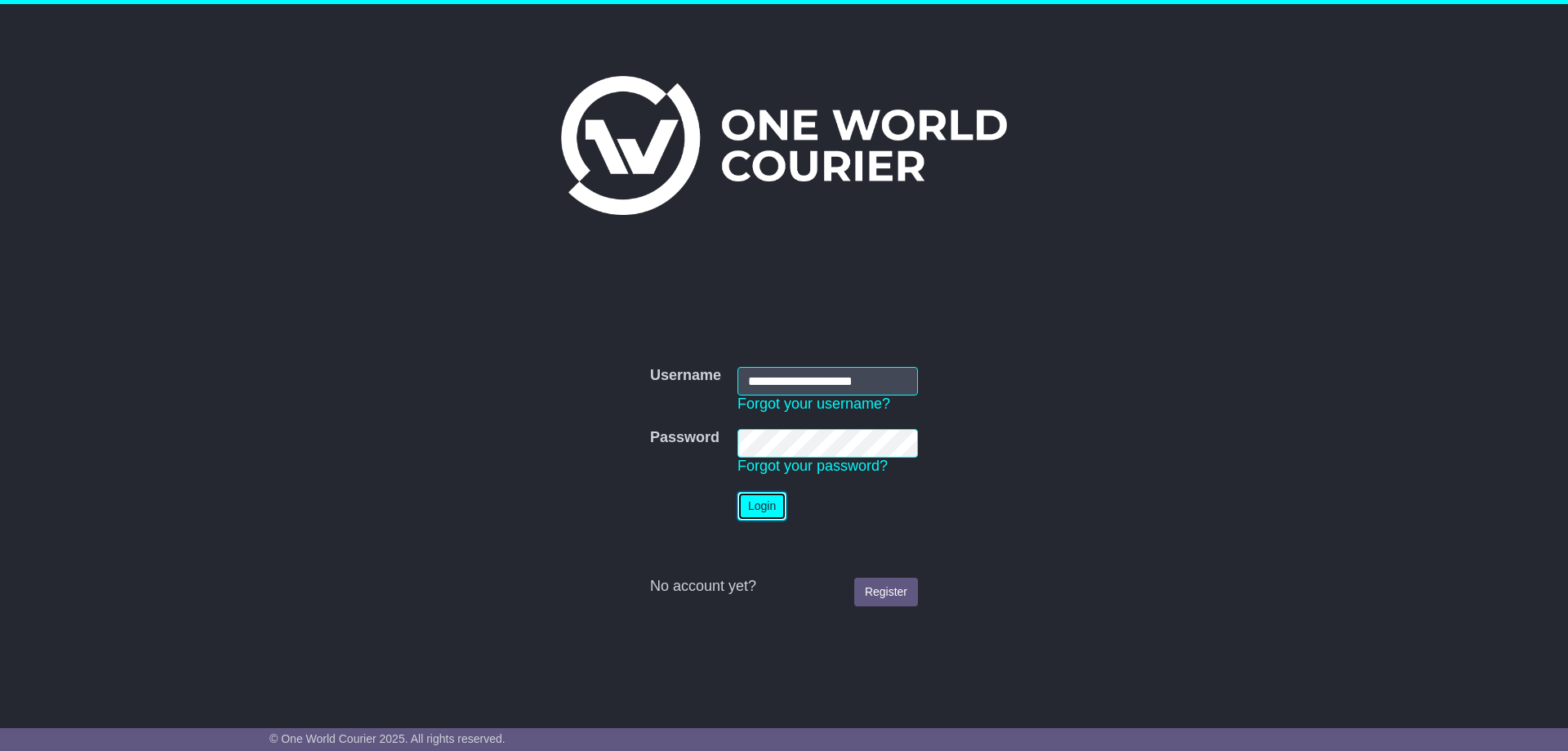 click on "Login" at bounding box center [762, 506] 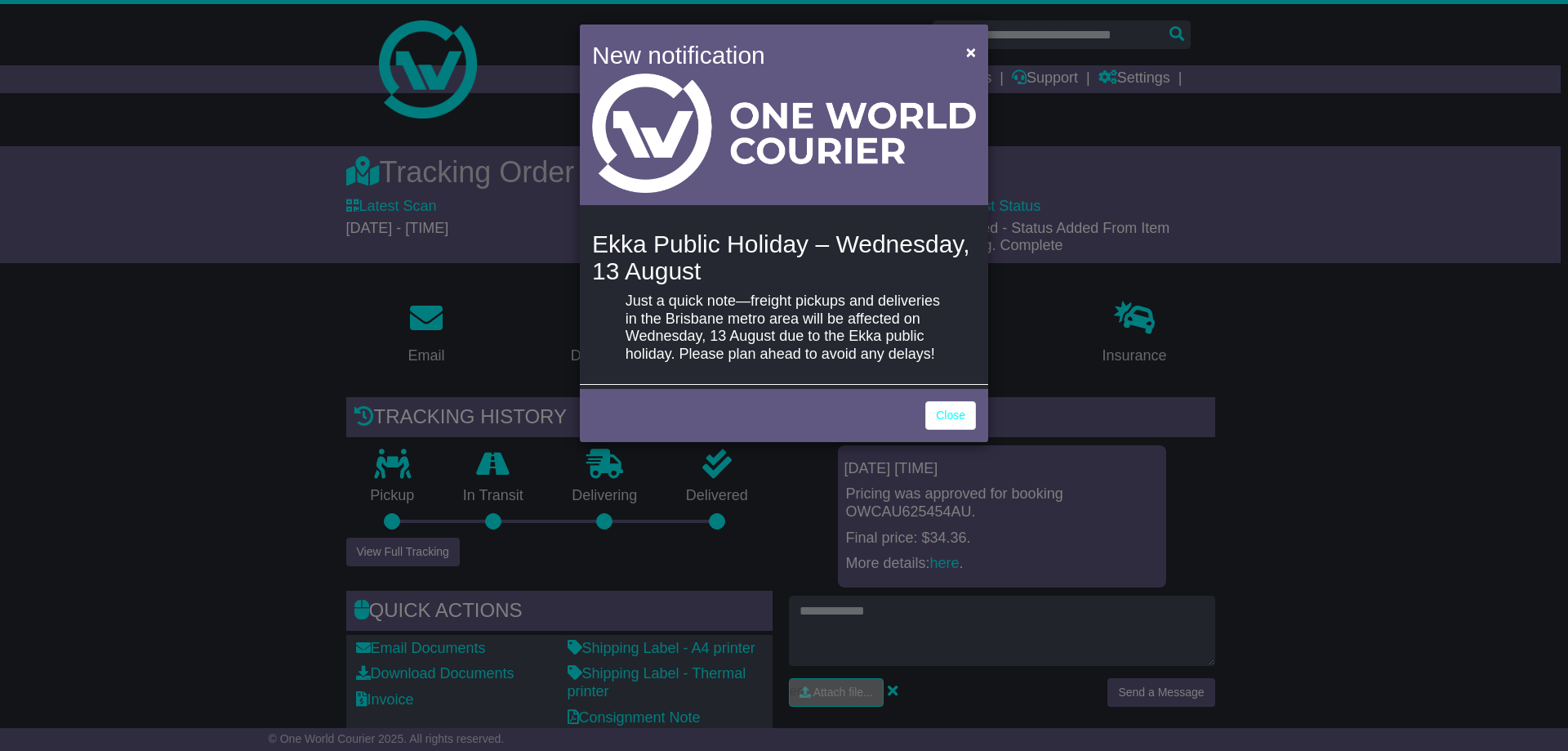 scroll, scrollTop: 0, scrollLeft: 0, axis: both 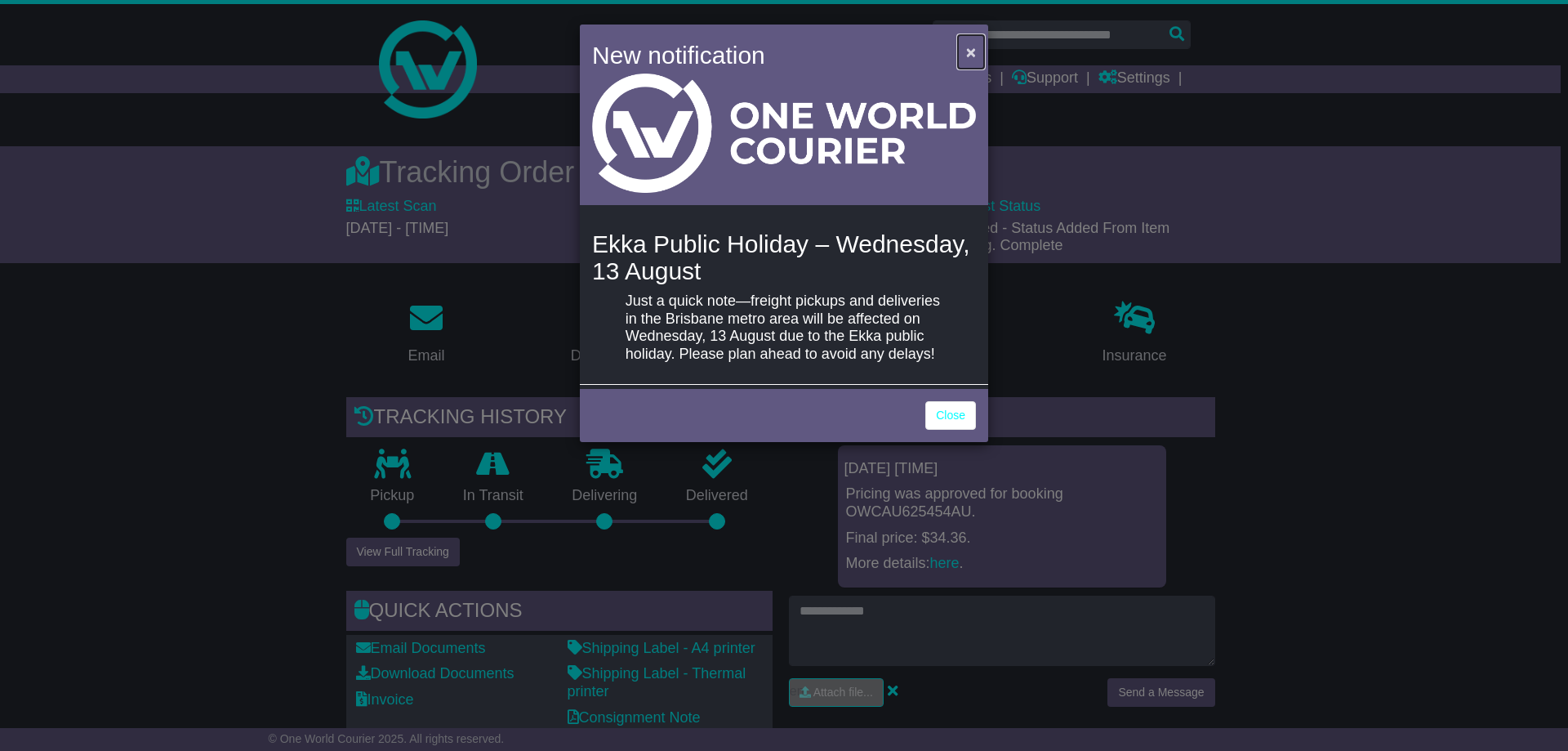 click on "×" at bounding box center [971, 51] 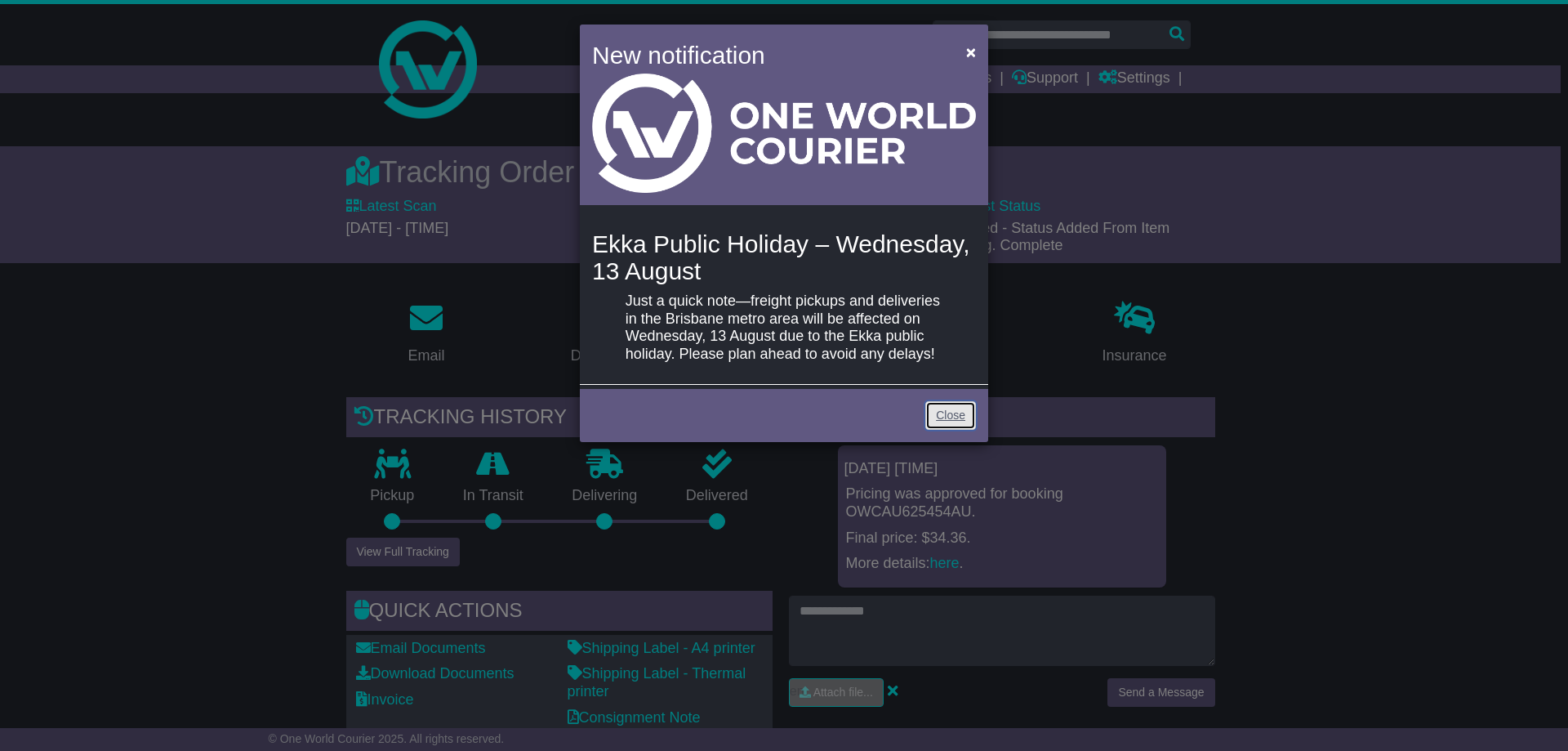 click on "Close" at bounding box center (951, 415) 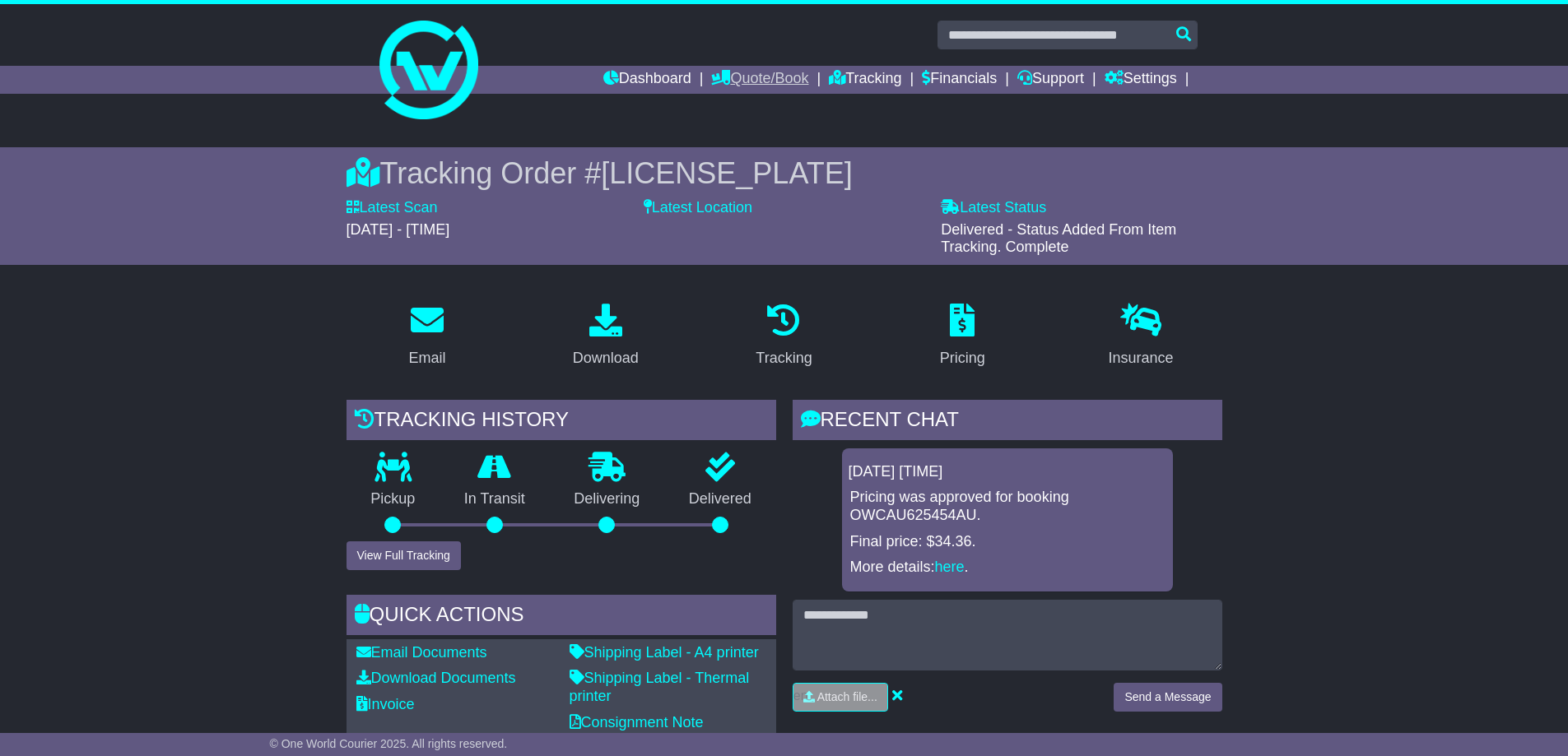 click on "Quote/Book" at bounding box center (760, 80) 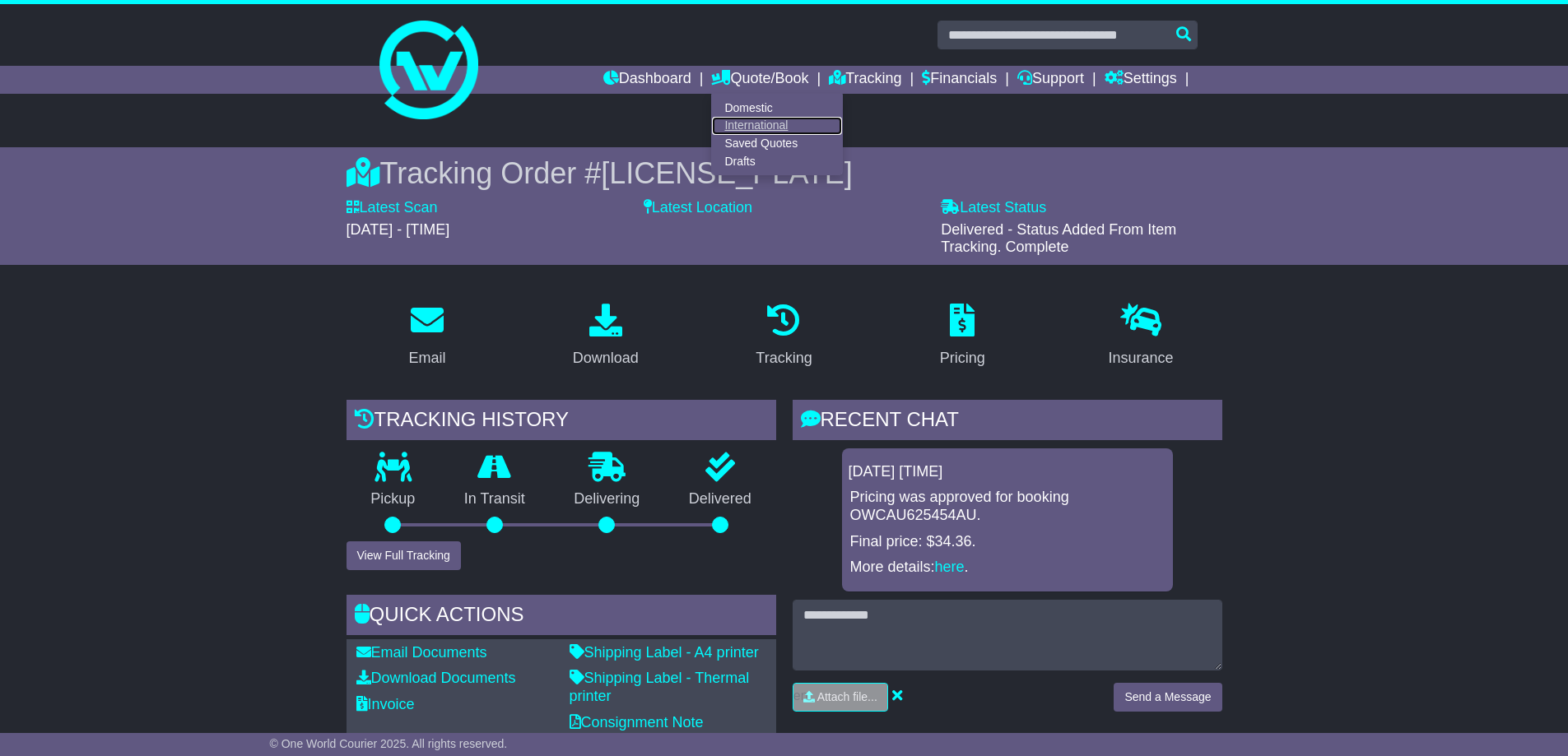 click on "International" at bounding box center [777, 126] 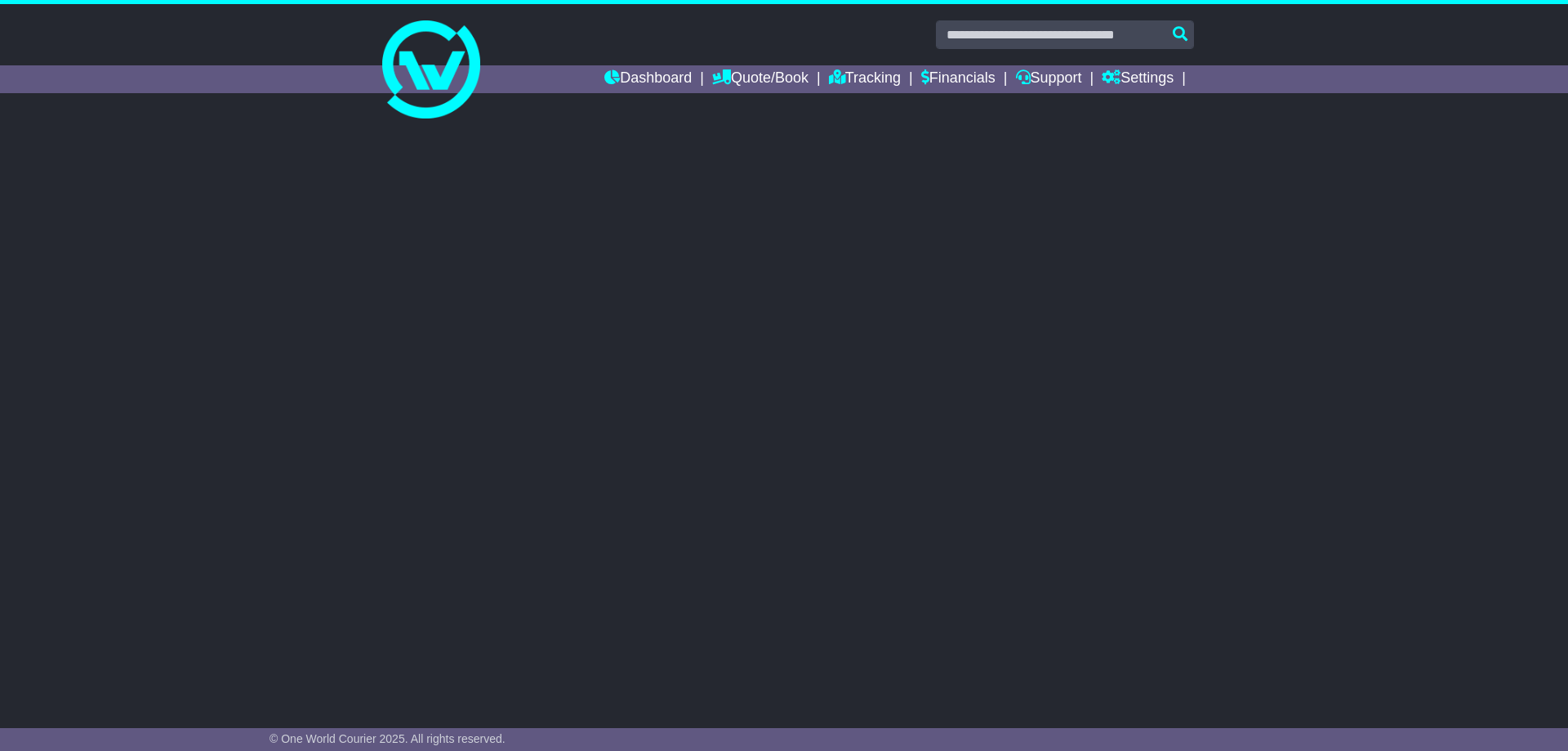 scroll, scrollTop: 0, scrollLeft: 0, axis: both 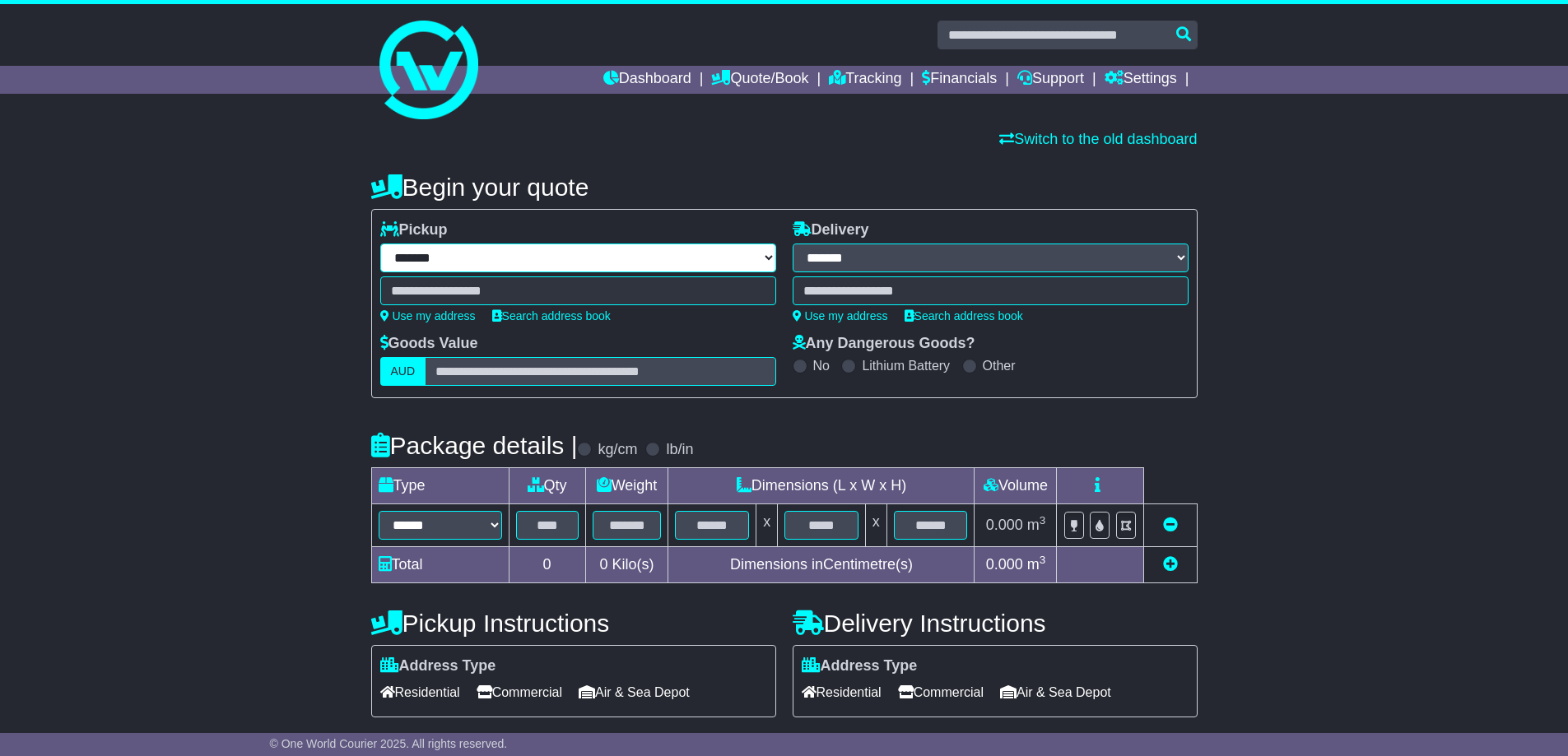 click on "**********" at bounding box center (578, 257) 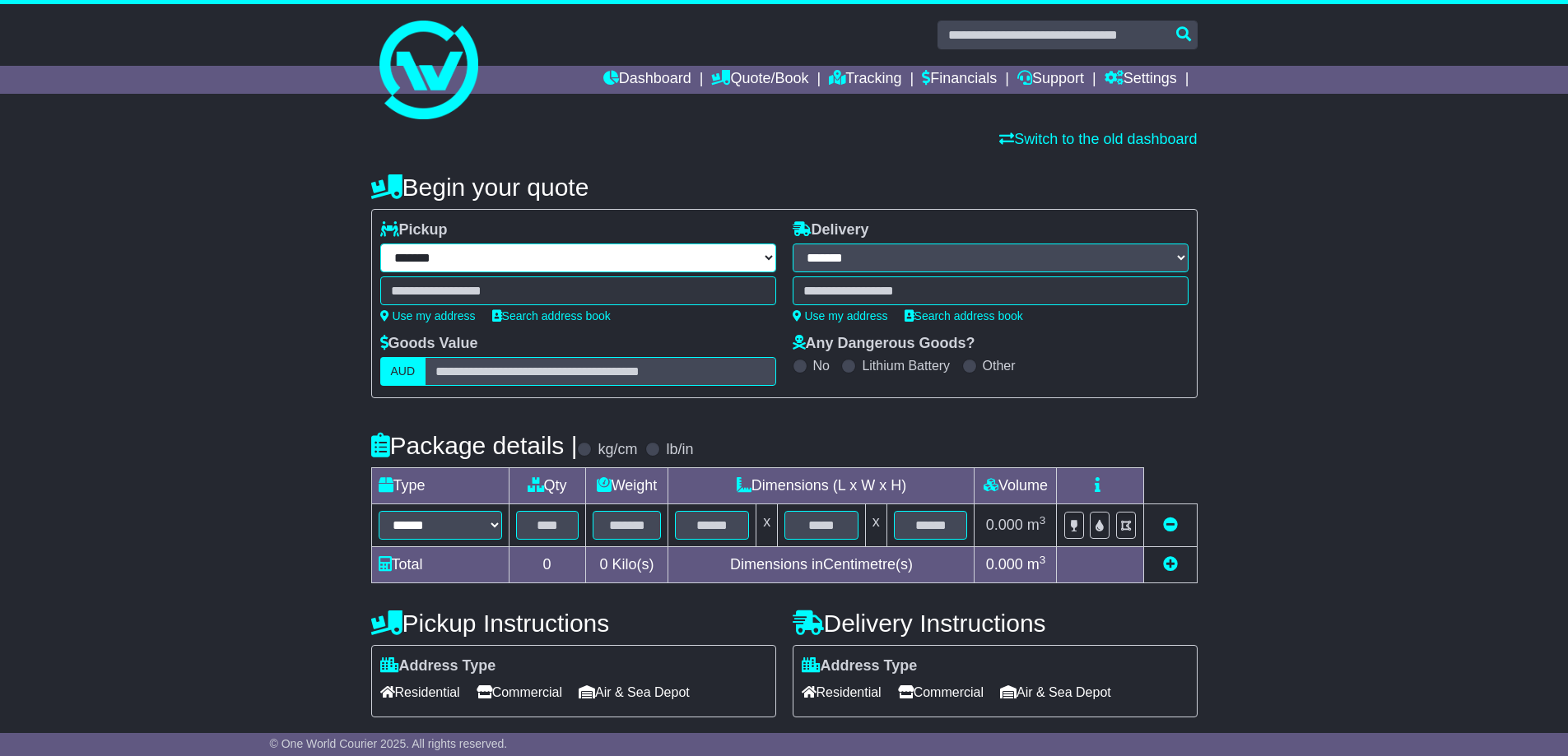 select on "***" 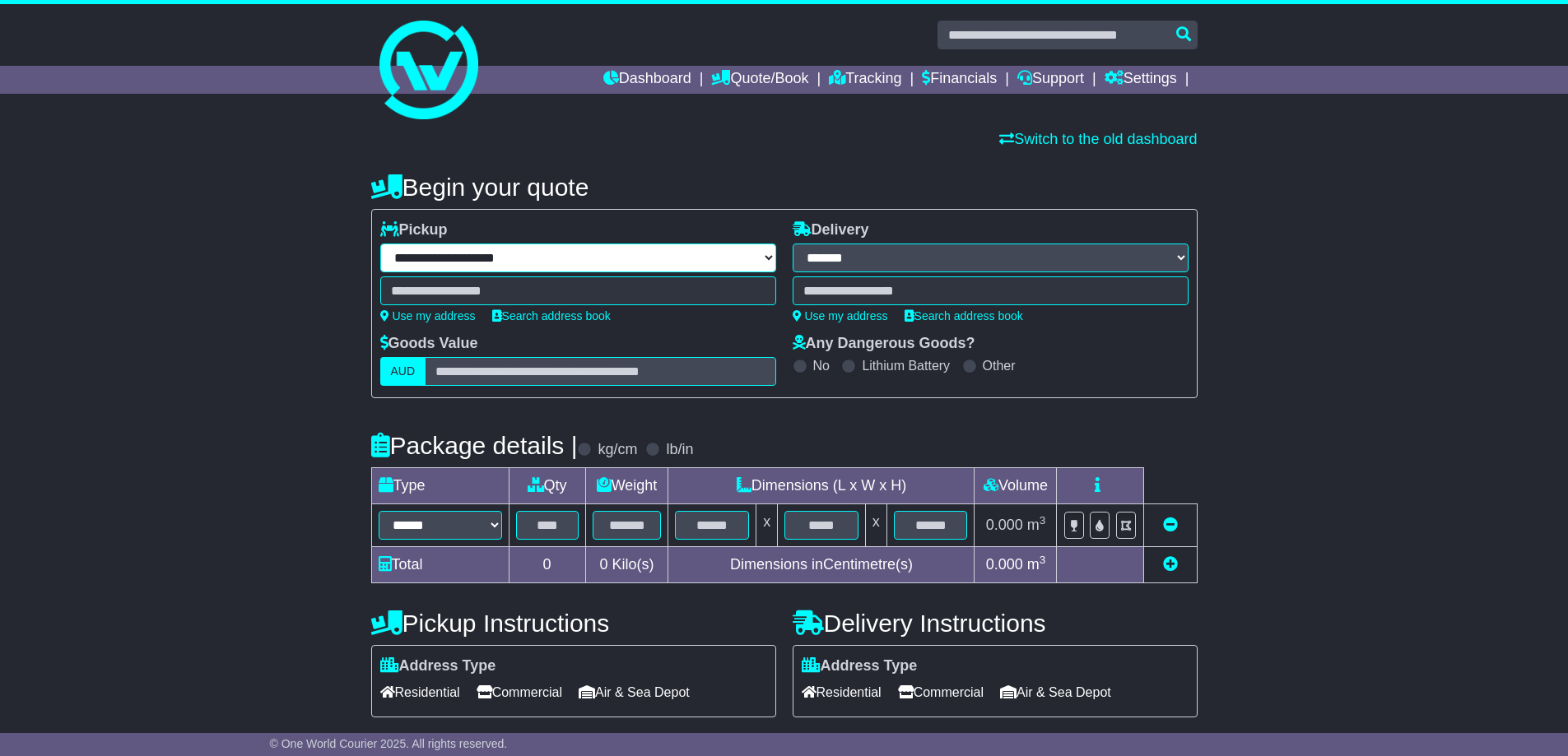 click on "**********" at bounding box center (578, 257) 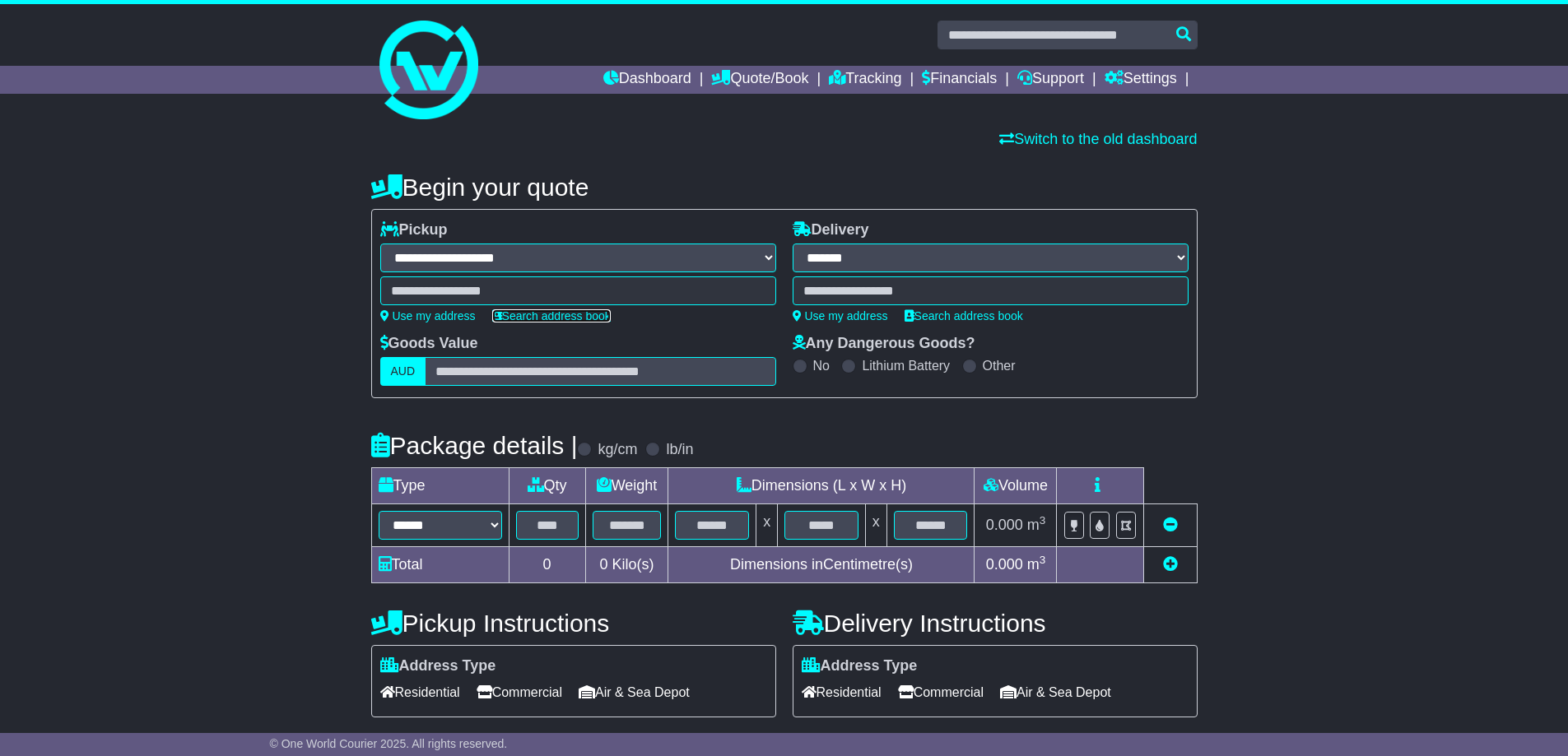 click on "Search address book" at bounding box center (551, 316) 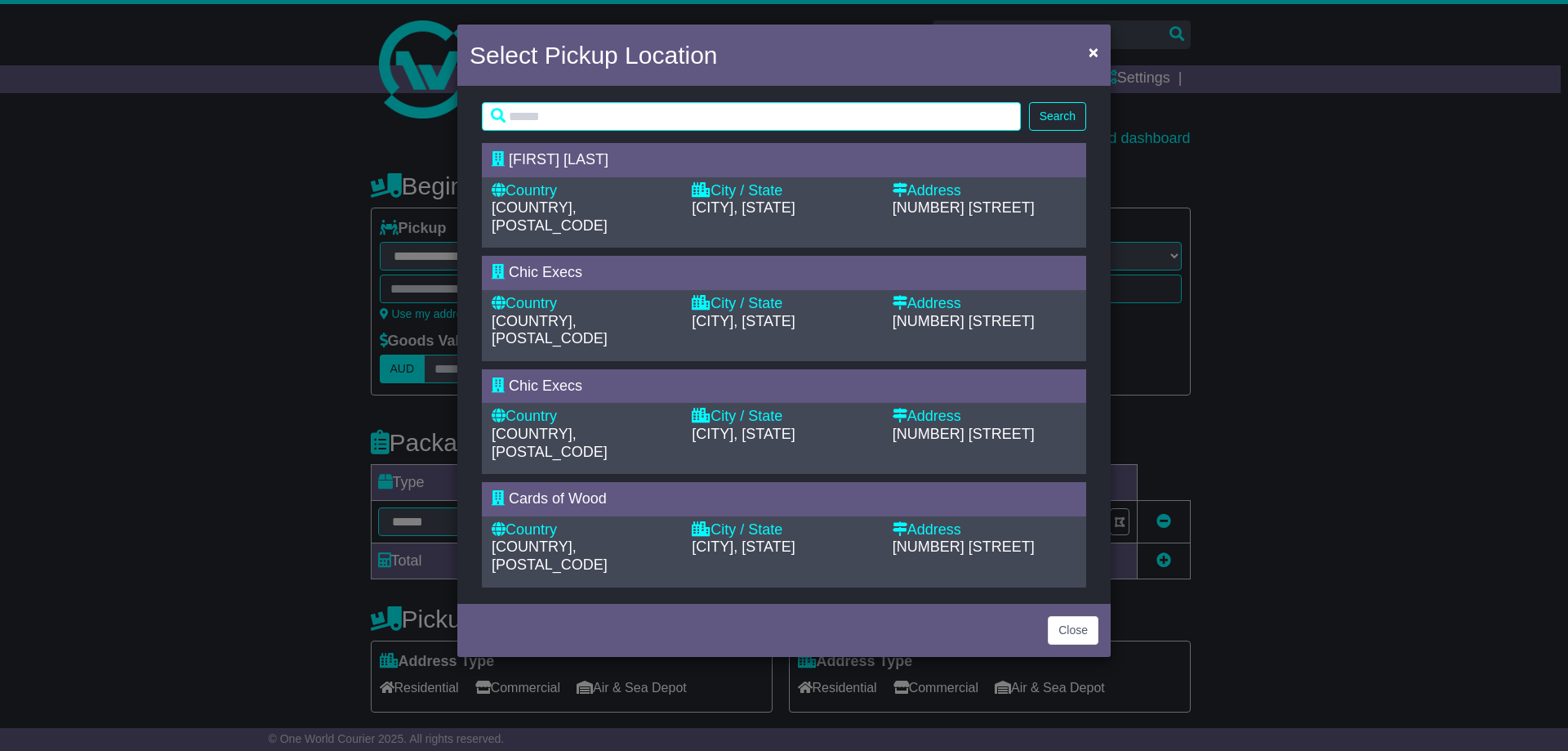 click on "United States Of America, 49306" at bounding box center [550, 556] 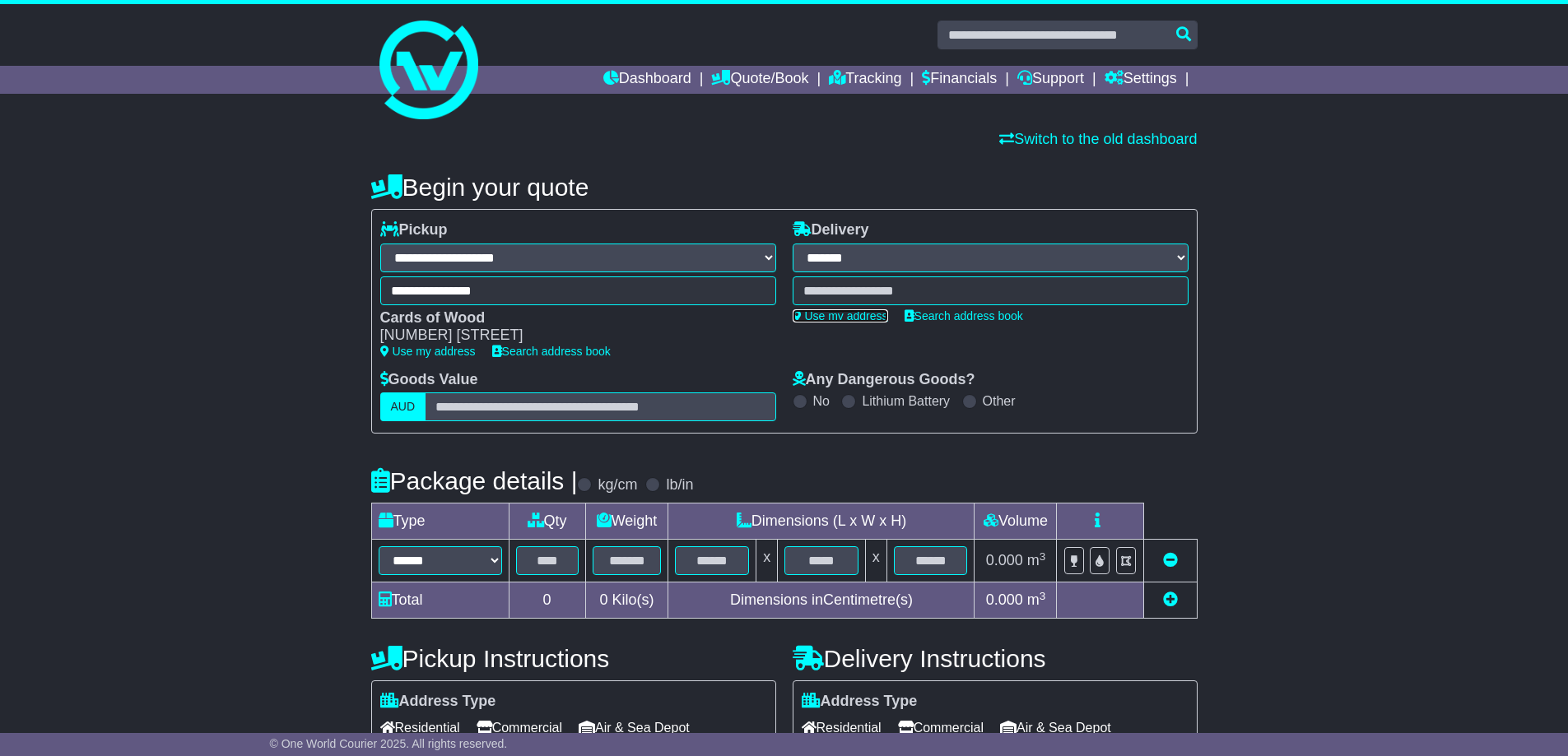 click on "Use my address" at bounding box center [840, 316] 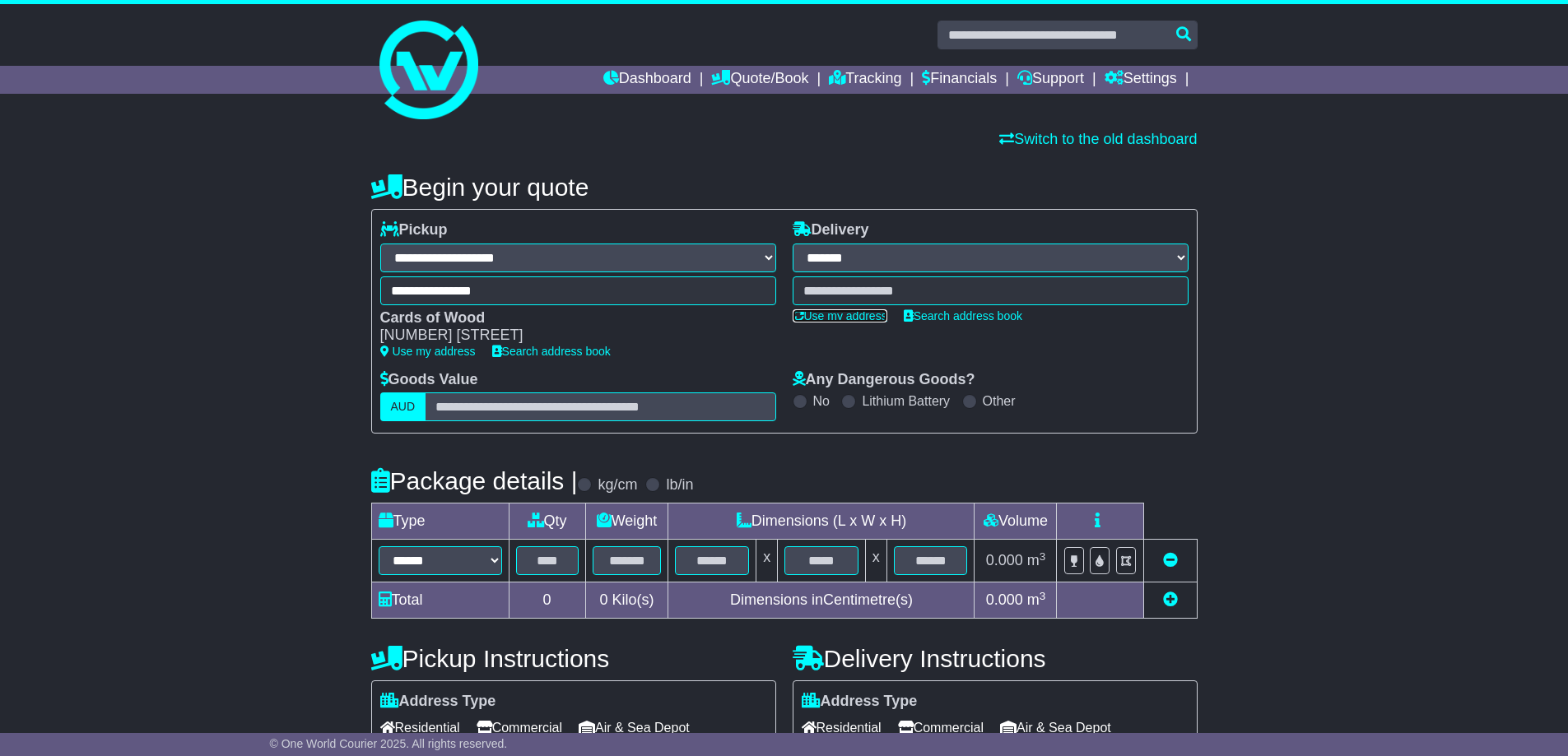 type on "**********" 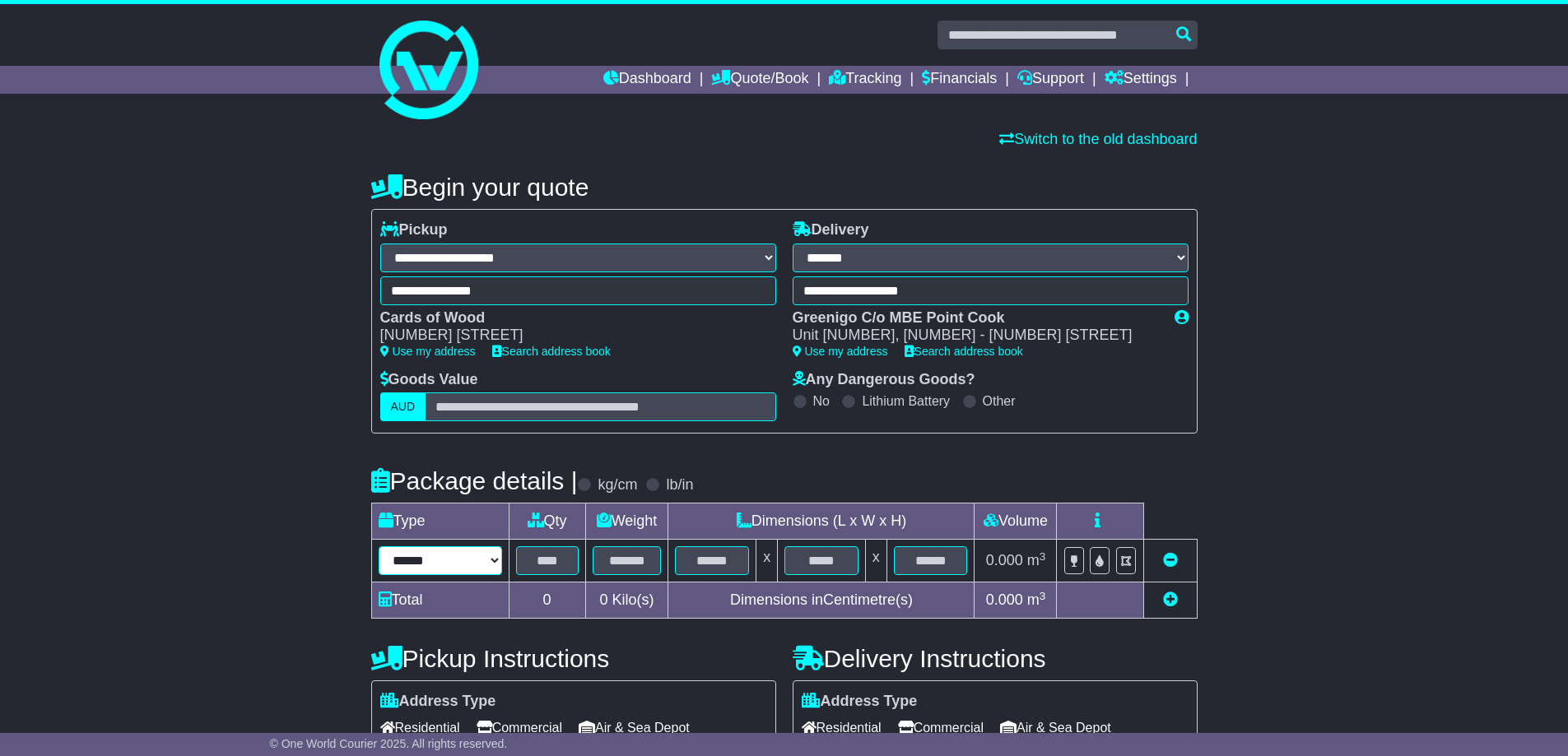 click on "****** ****** *** ******** ***** **** **** ****** *** *******" at bounding box center (440, 560) 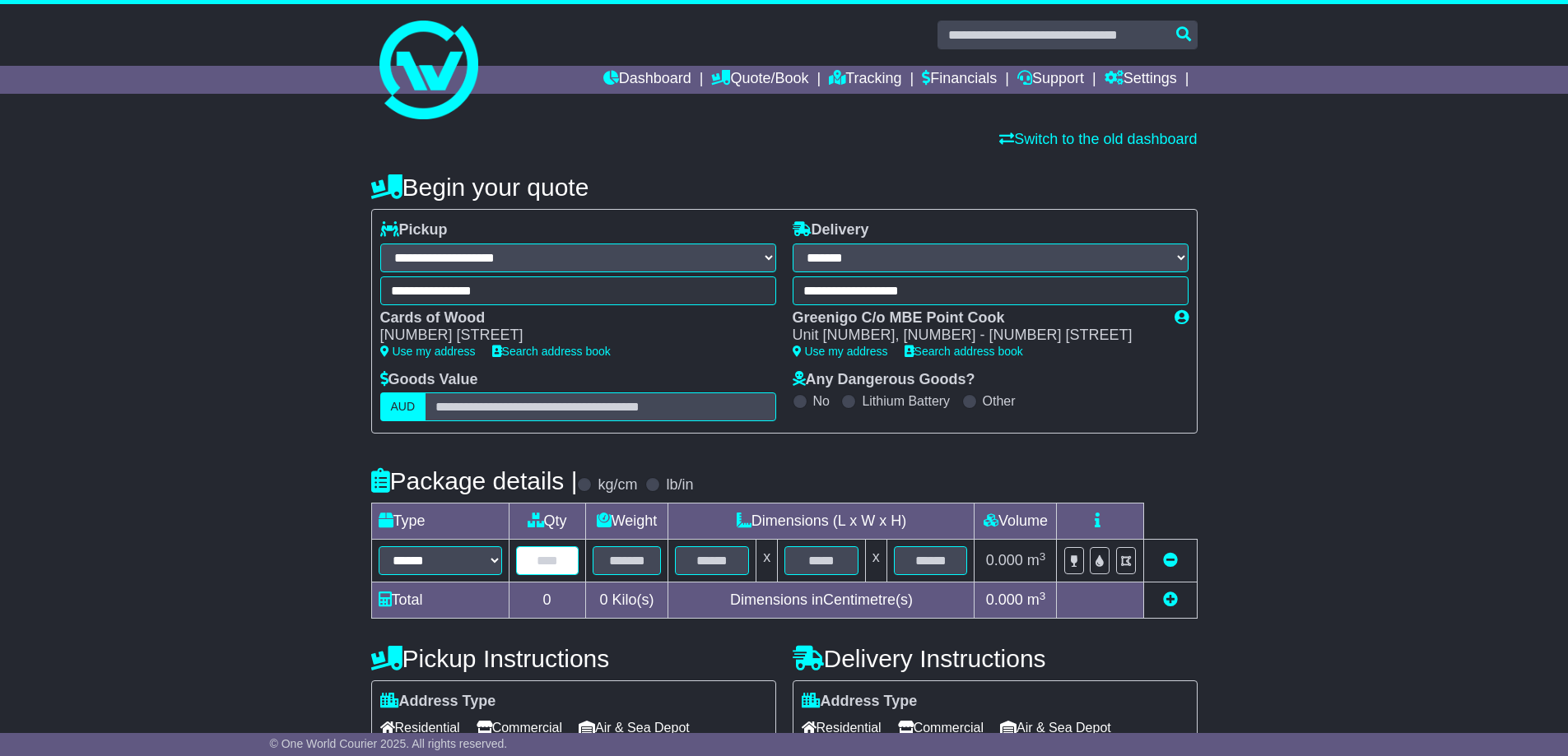 click at bounding box center (547, 560) 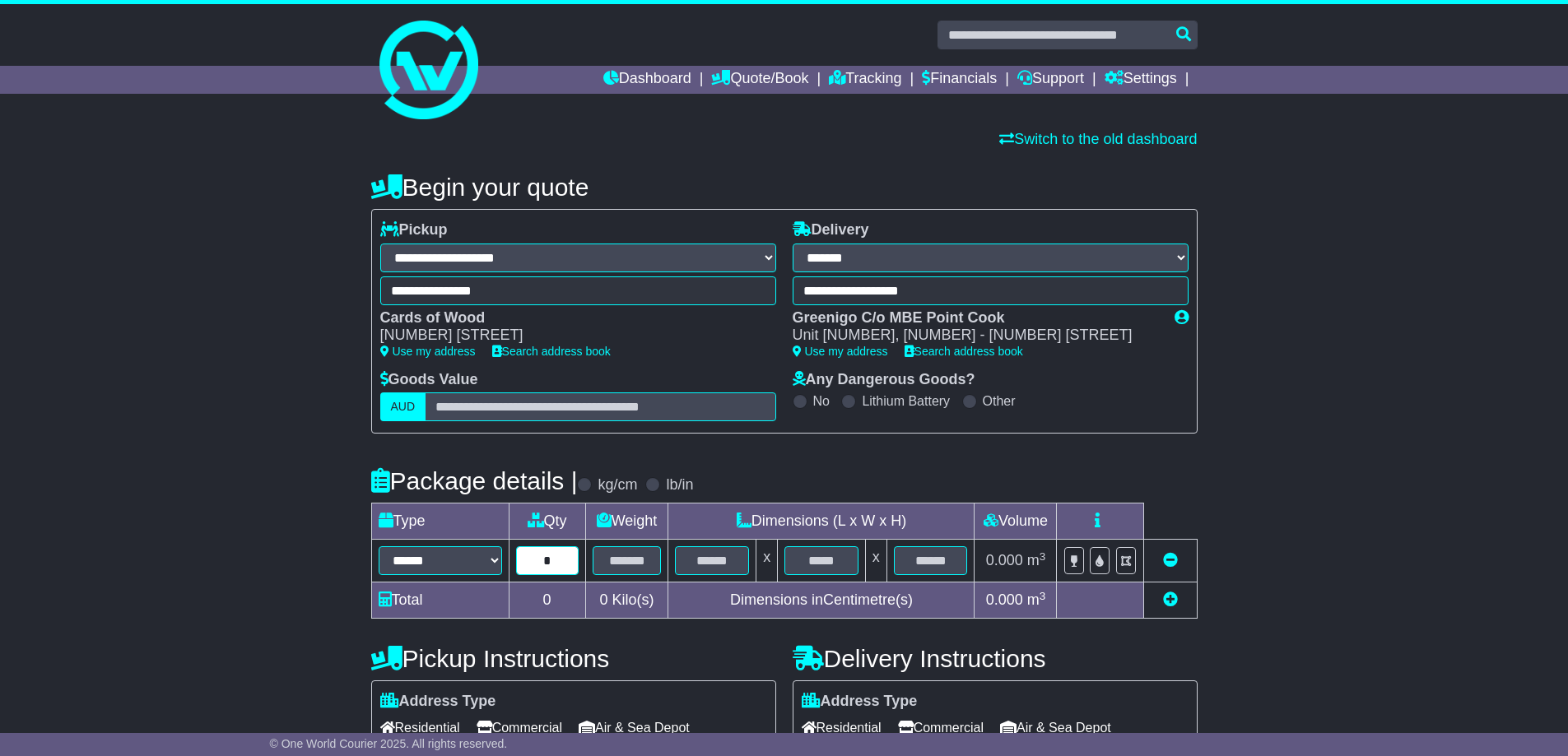 type on "*" 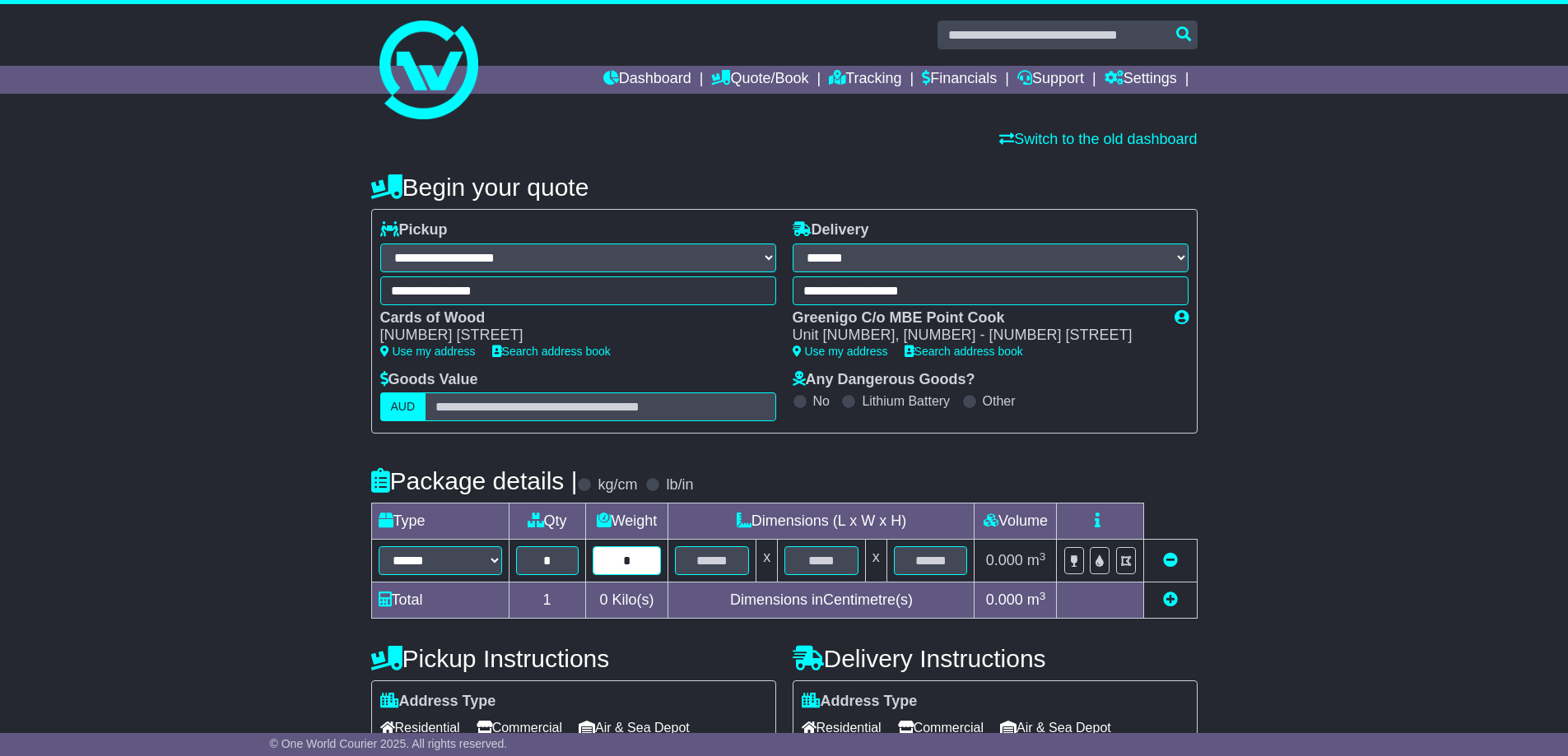 type on "*" 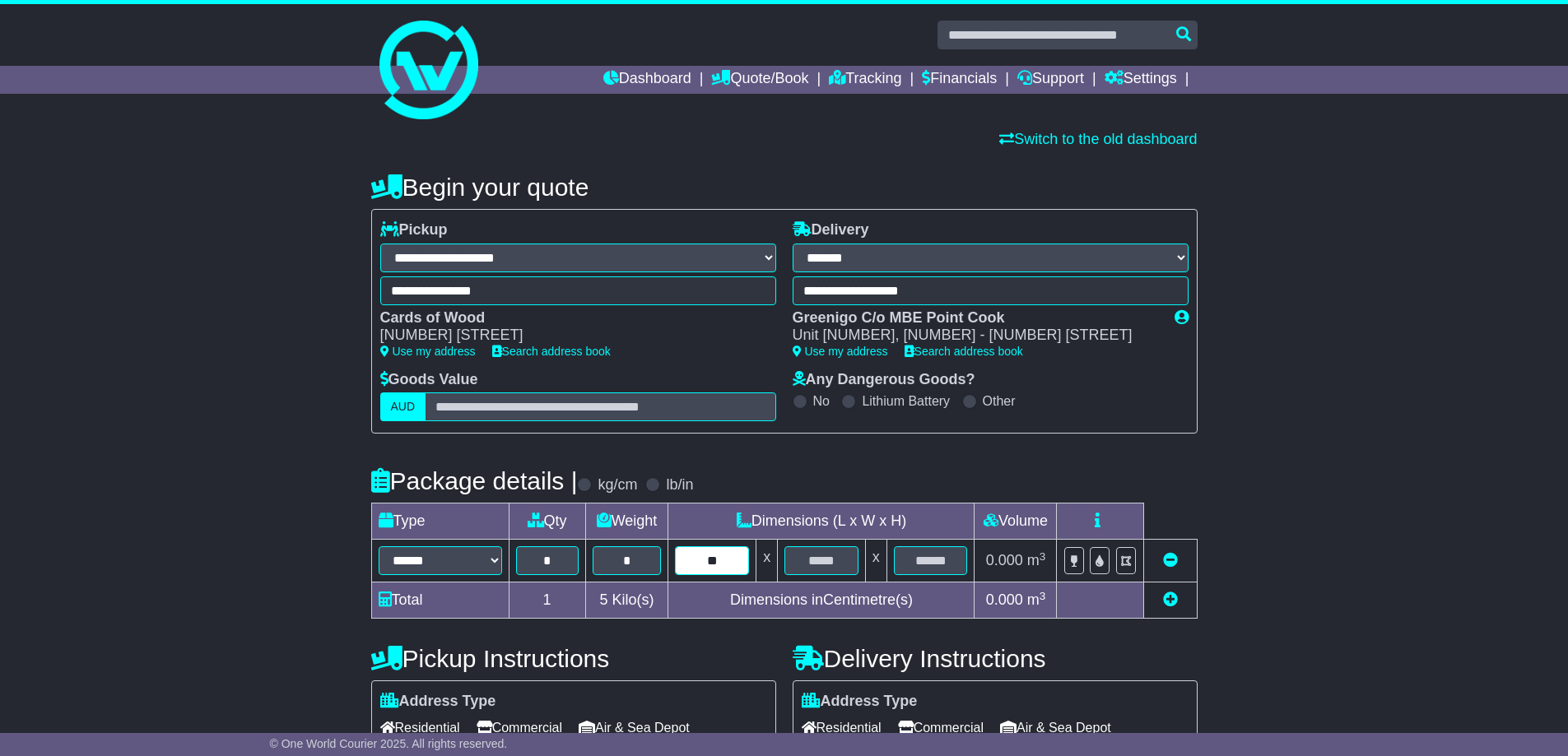 type on "**" 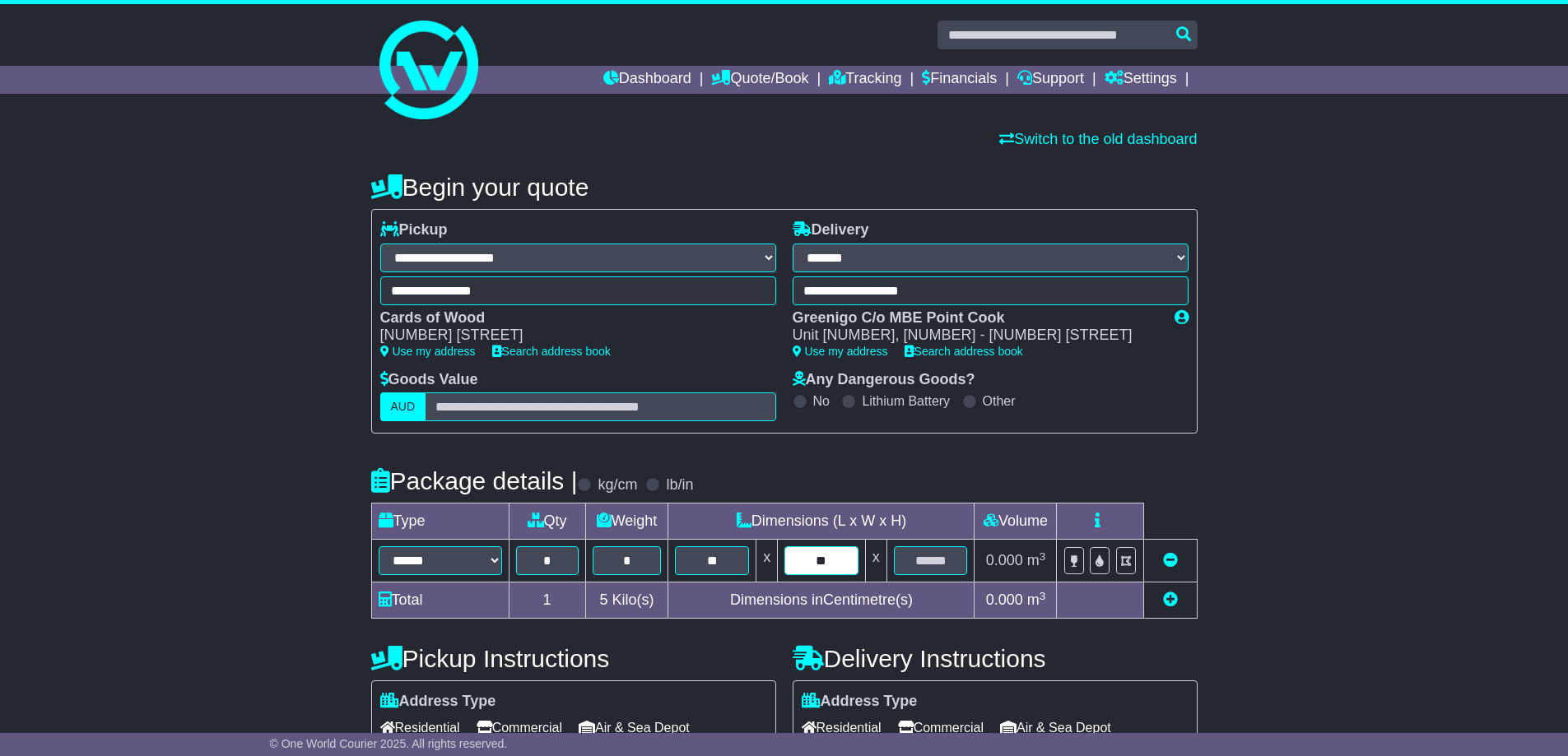 type on "**" 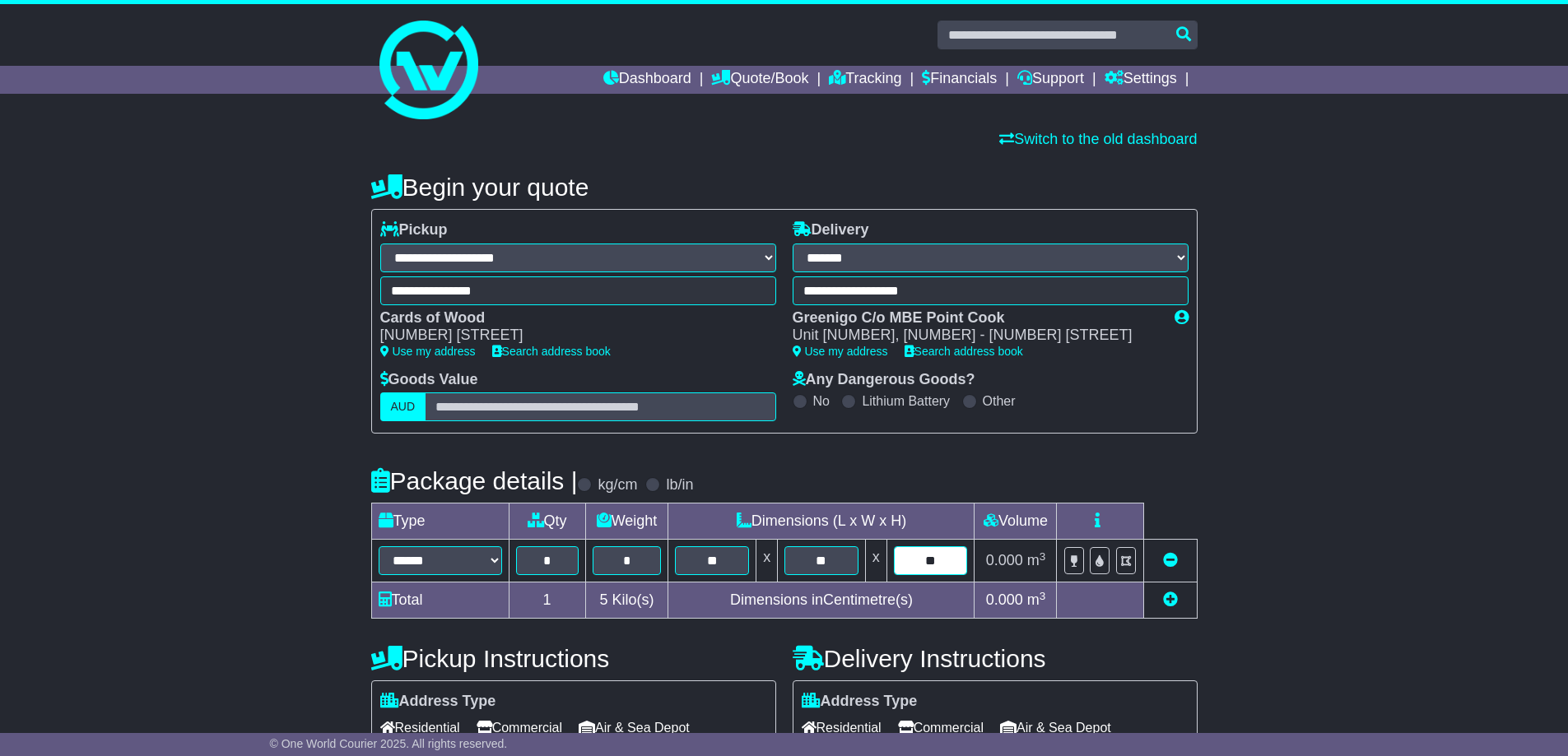 type on "**" 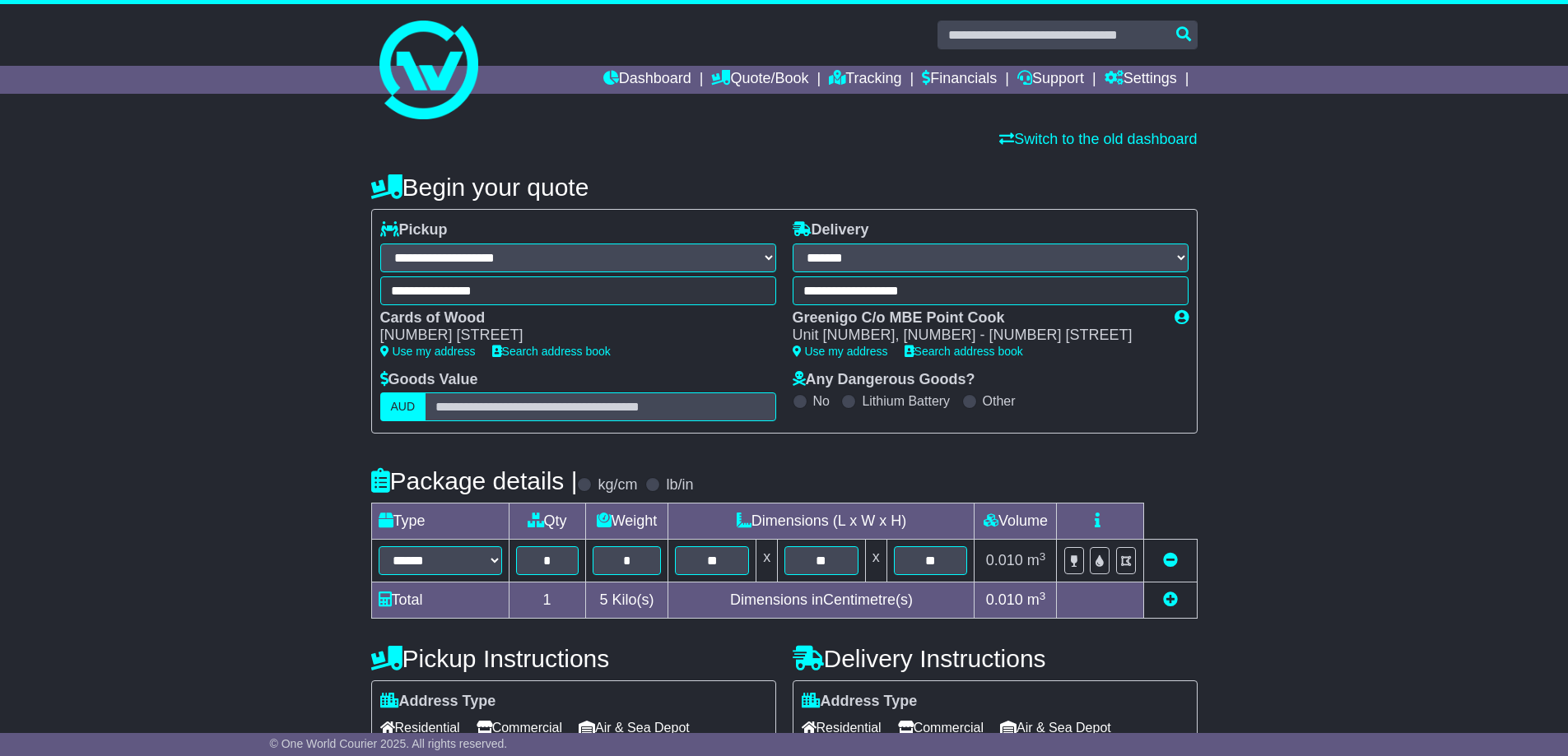 click on "**********" at bounding box center (784, 537) 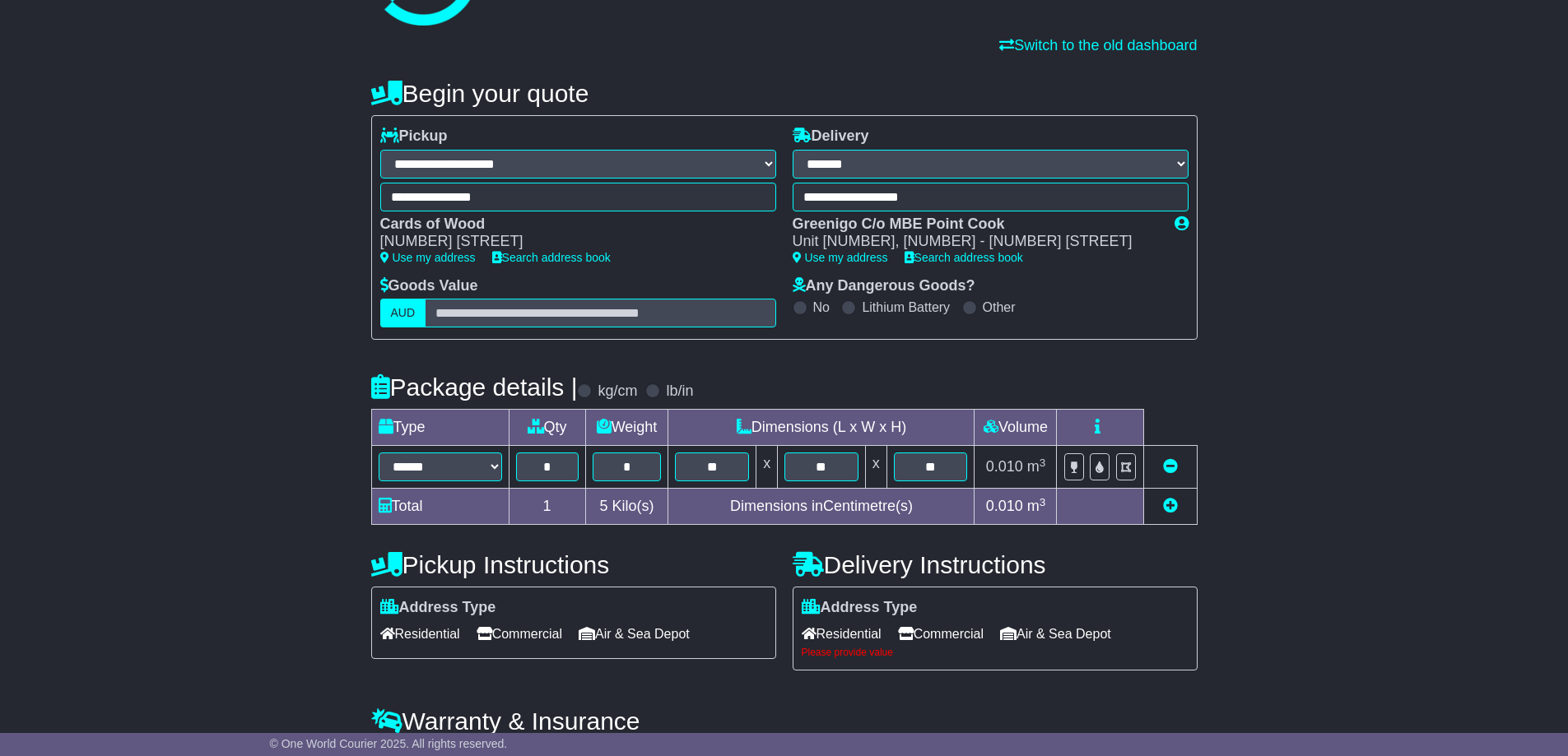 scroll, scrollTop: 194, scrollLeft: 0, axis: vertical 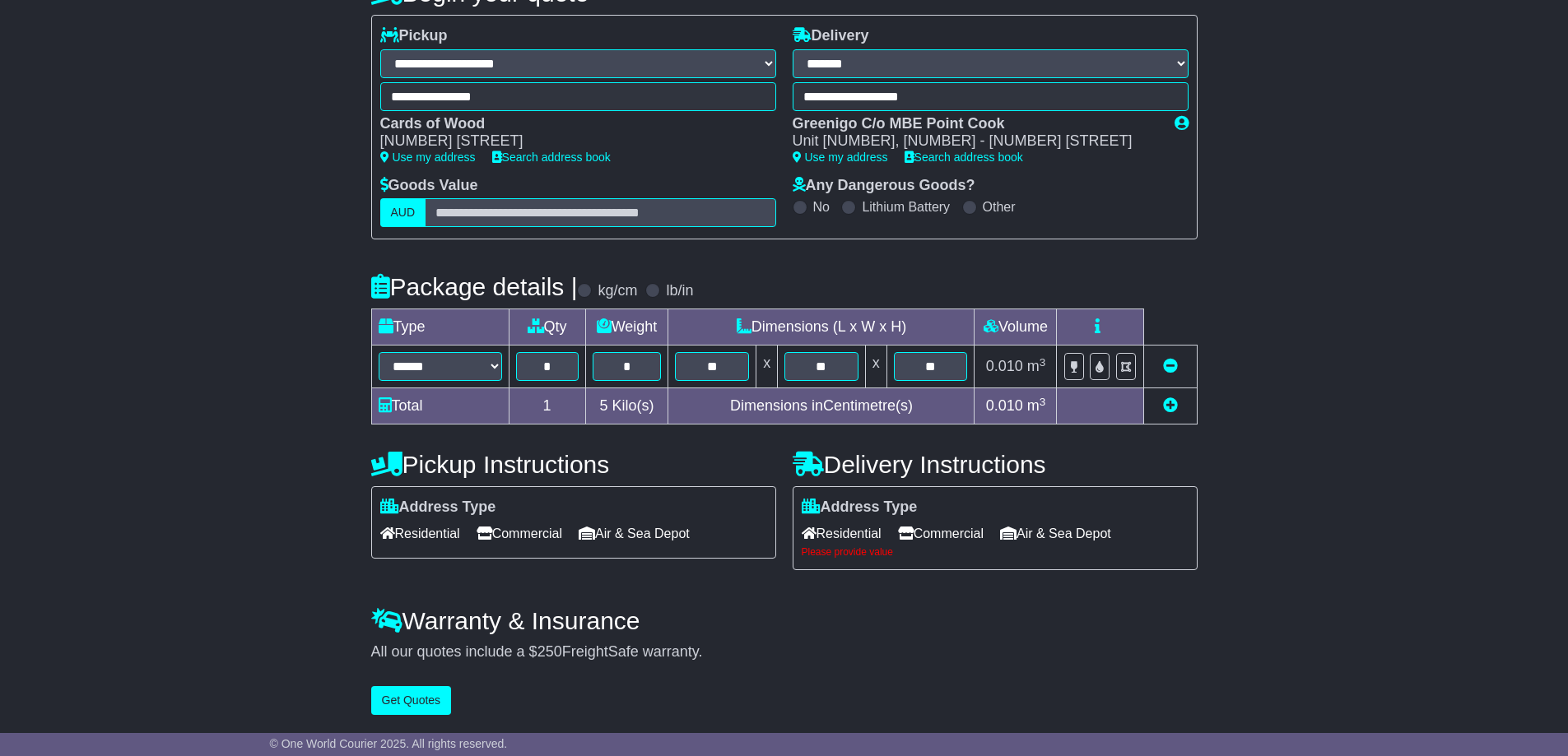 click on "Commercial" at bounding box center [941, 533] 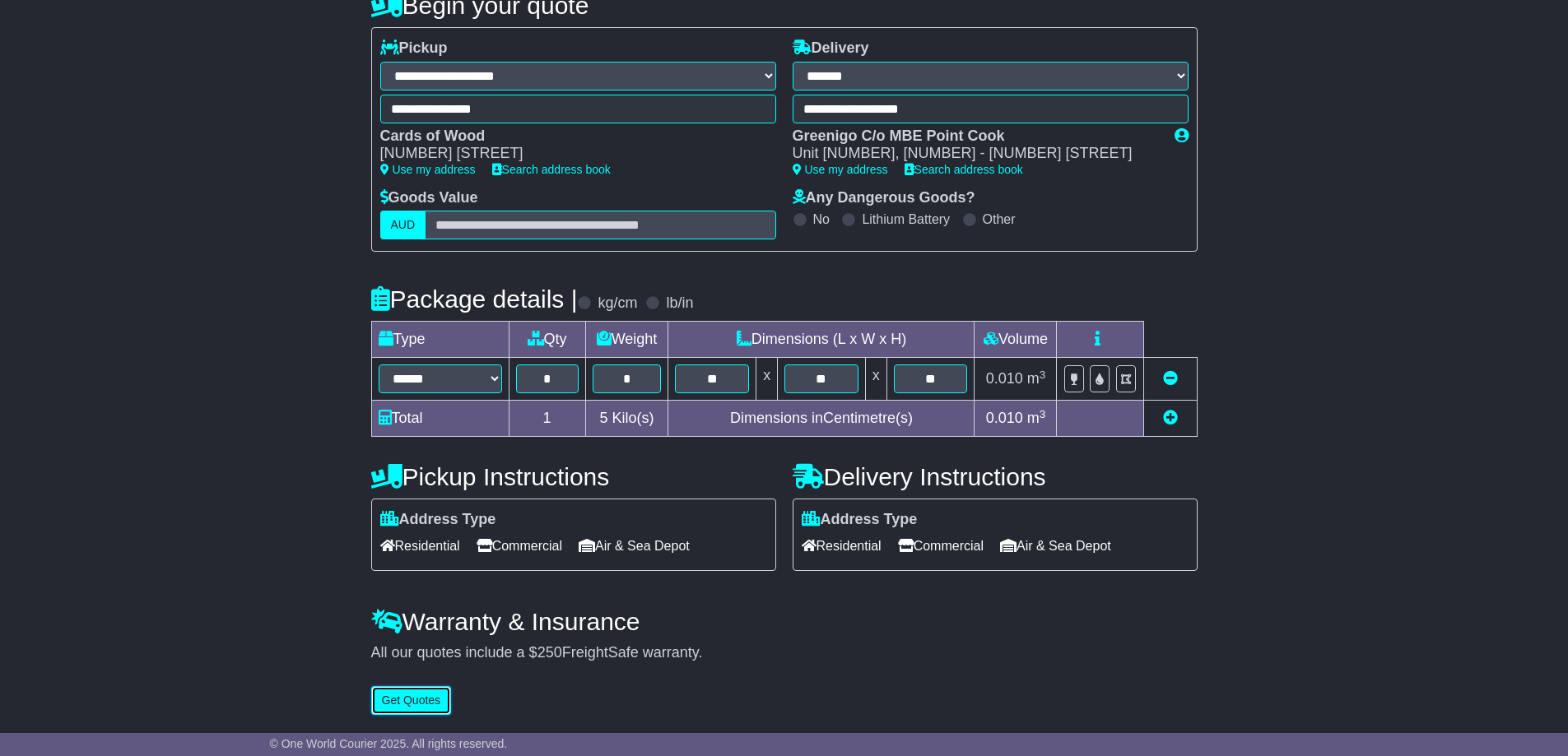 click on "Get Quotes" at bounding box center [412, 700] 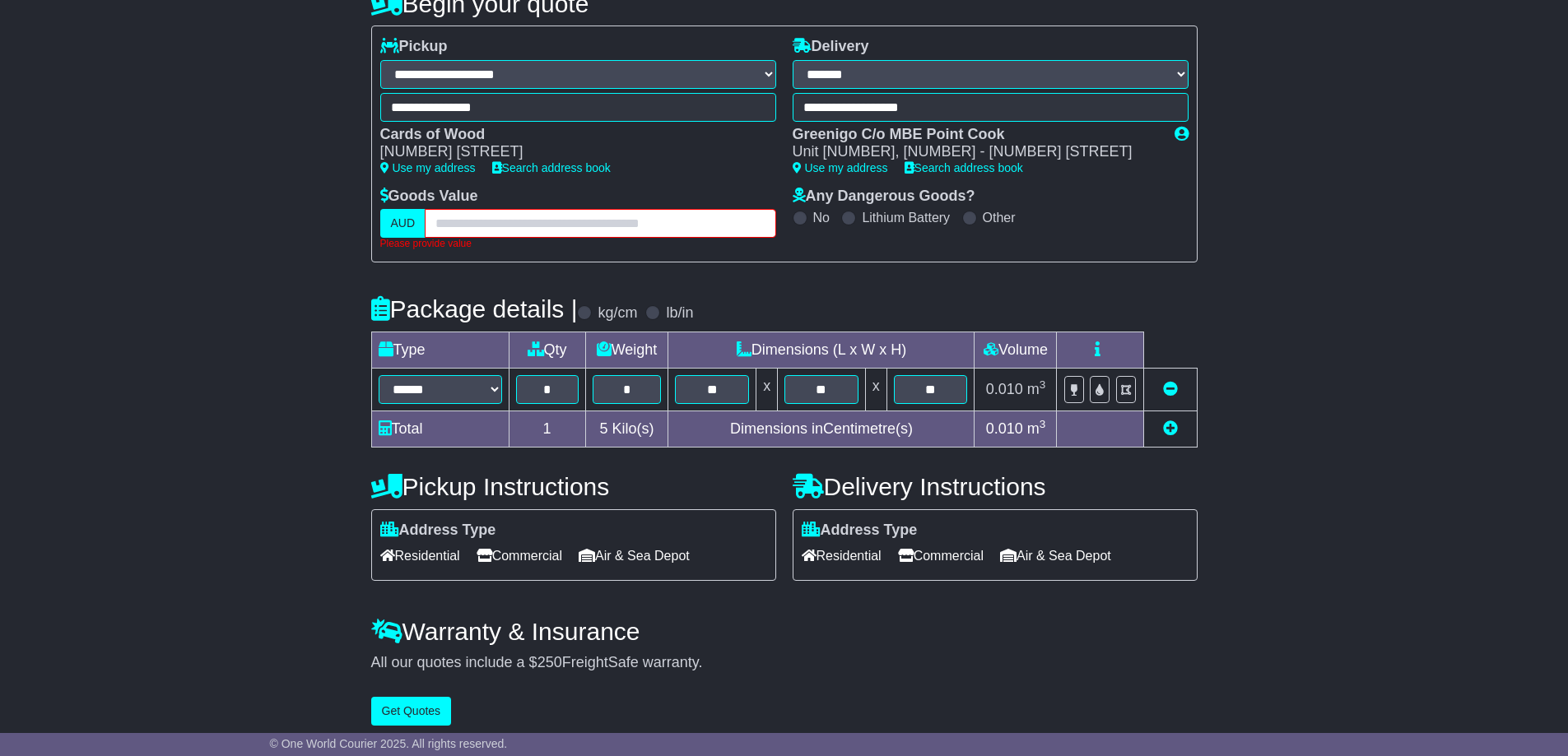 click at bounding box center [600, 223] 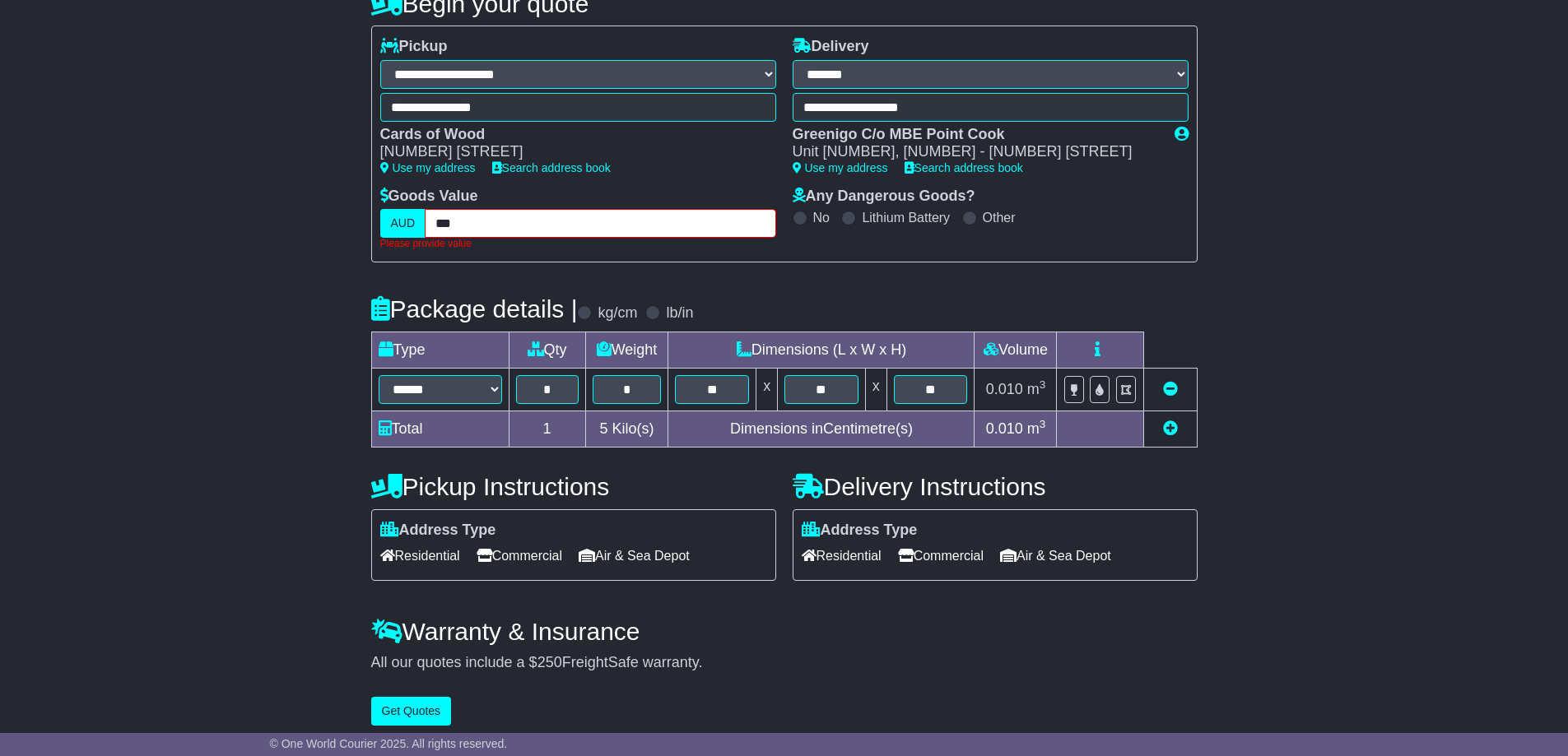 type on "***" 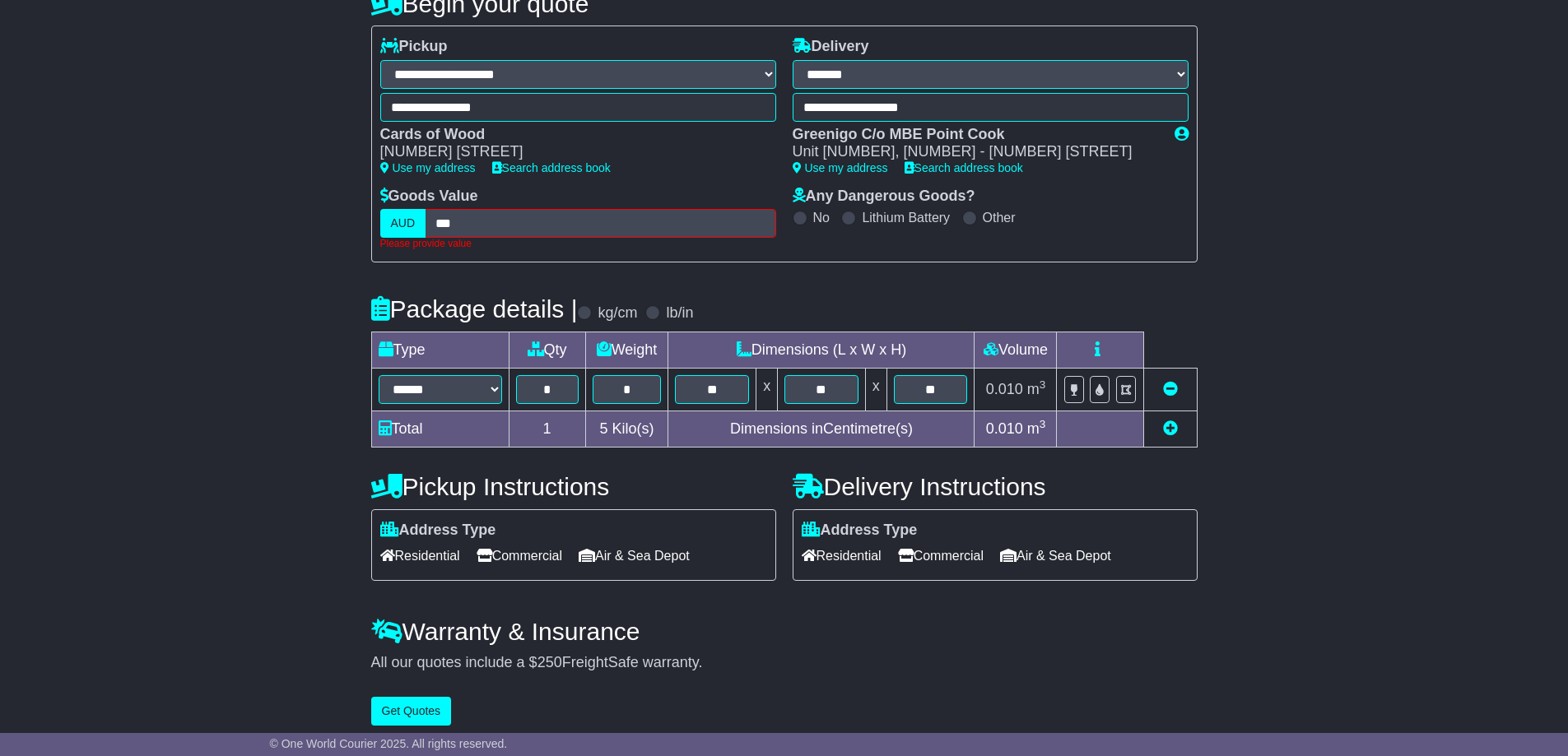 click on "**********" at bounding box center (784, 354) 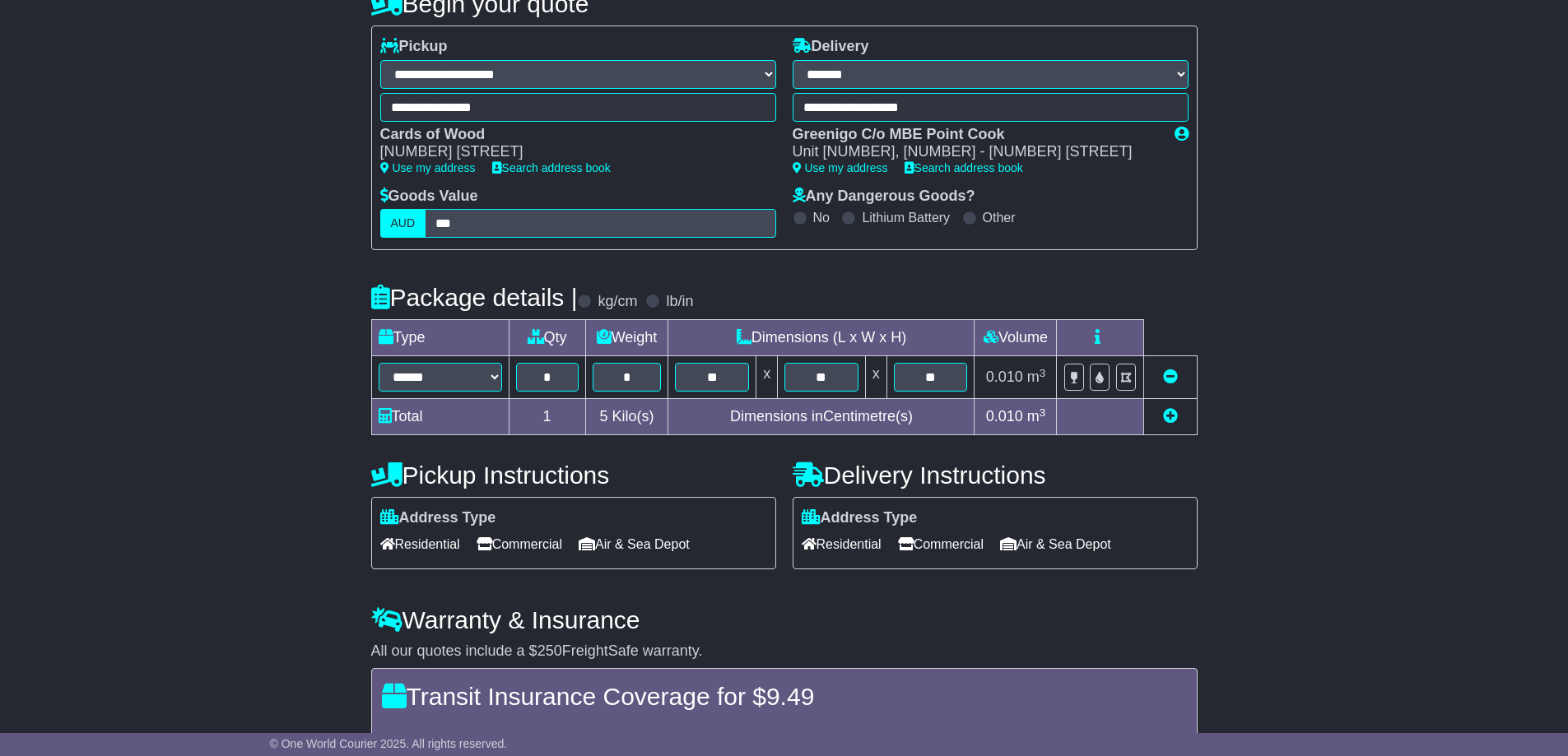click on "Transit Insurance Coverage for $ 9.49" at bounding box center [784, 696] 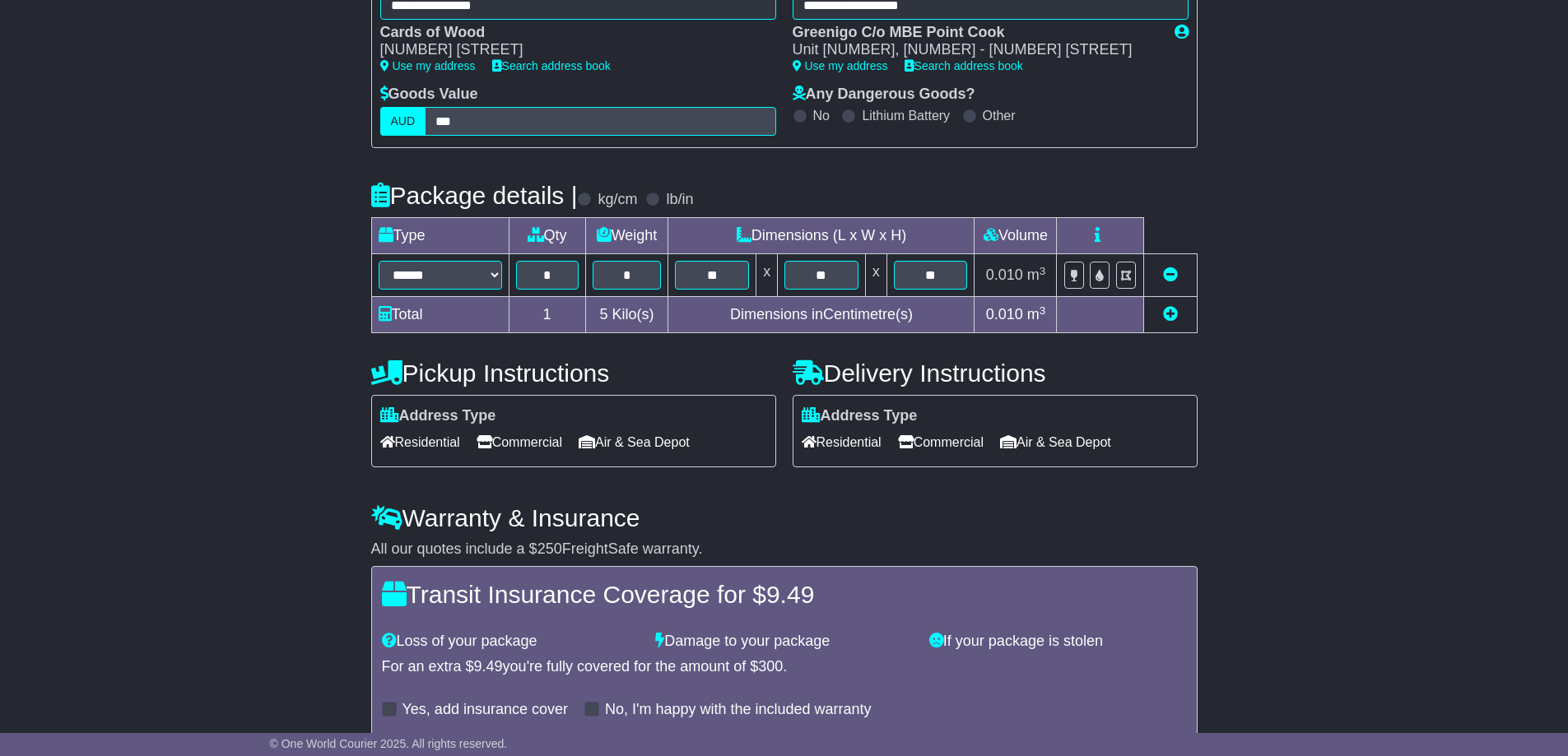 scroll, scrollTop: 363, scrollLeft: 0, axis: vertical 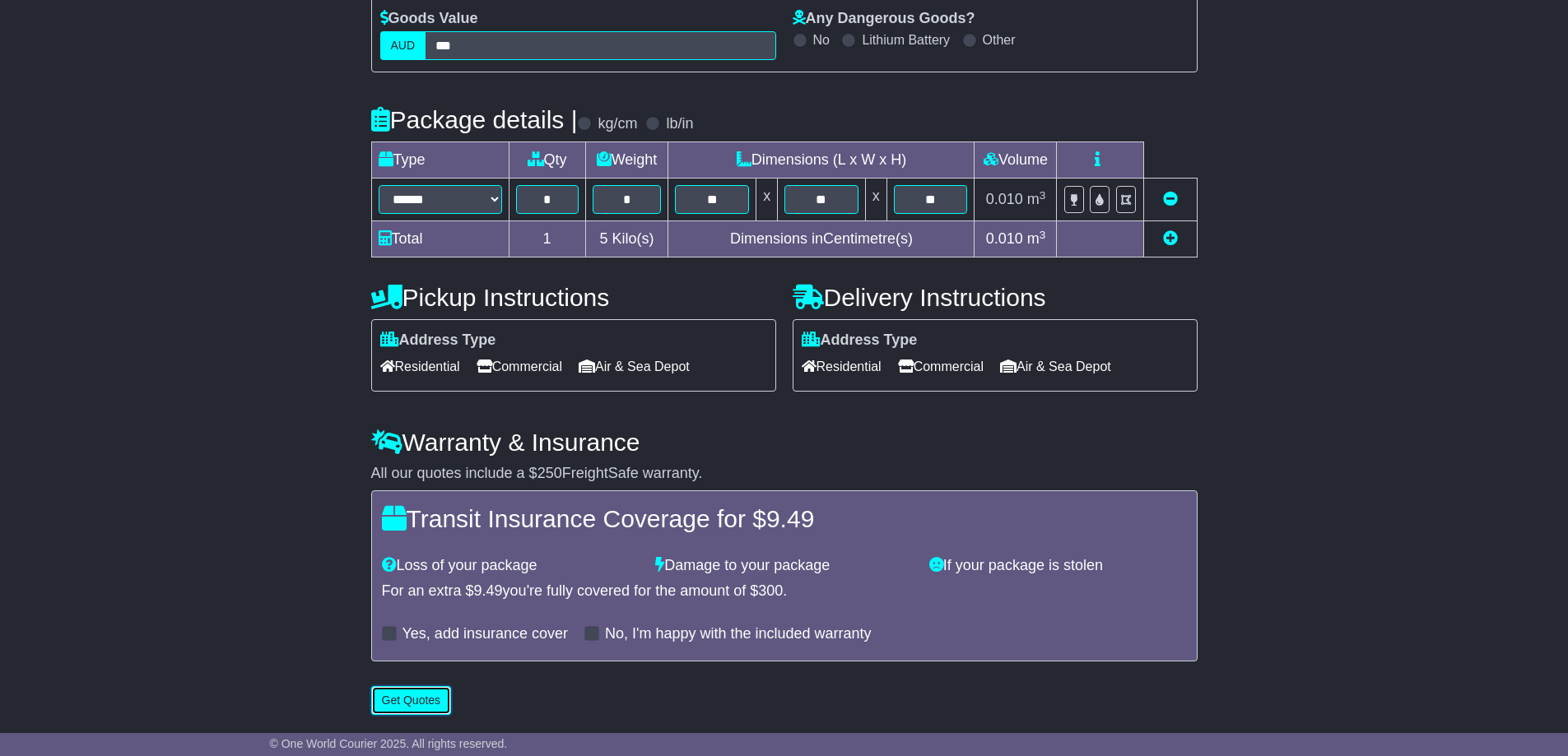 click on "Get Quotes" at bounding box center [412, 700] 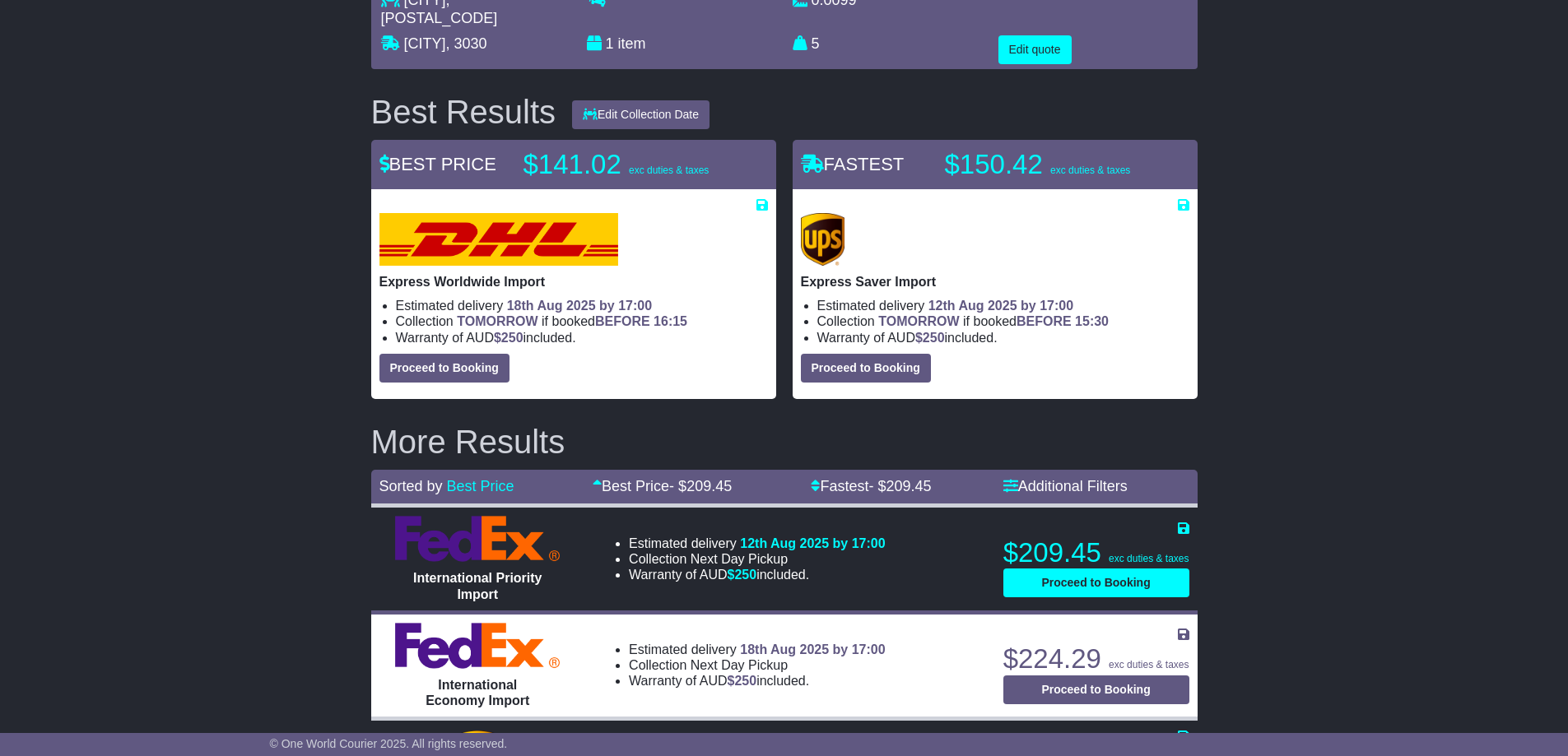 scroll, scrollTop: 0, scrollLeft: 0, axis: both 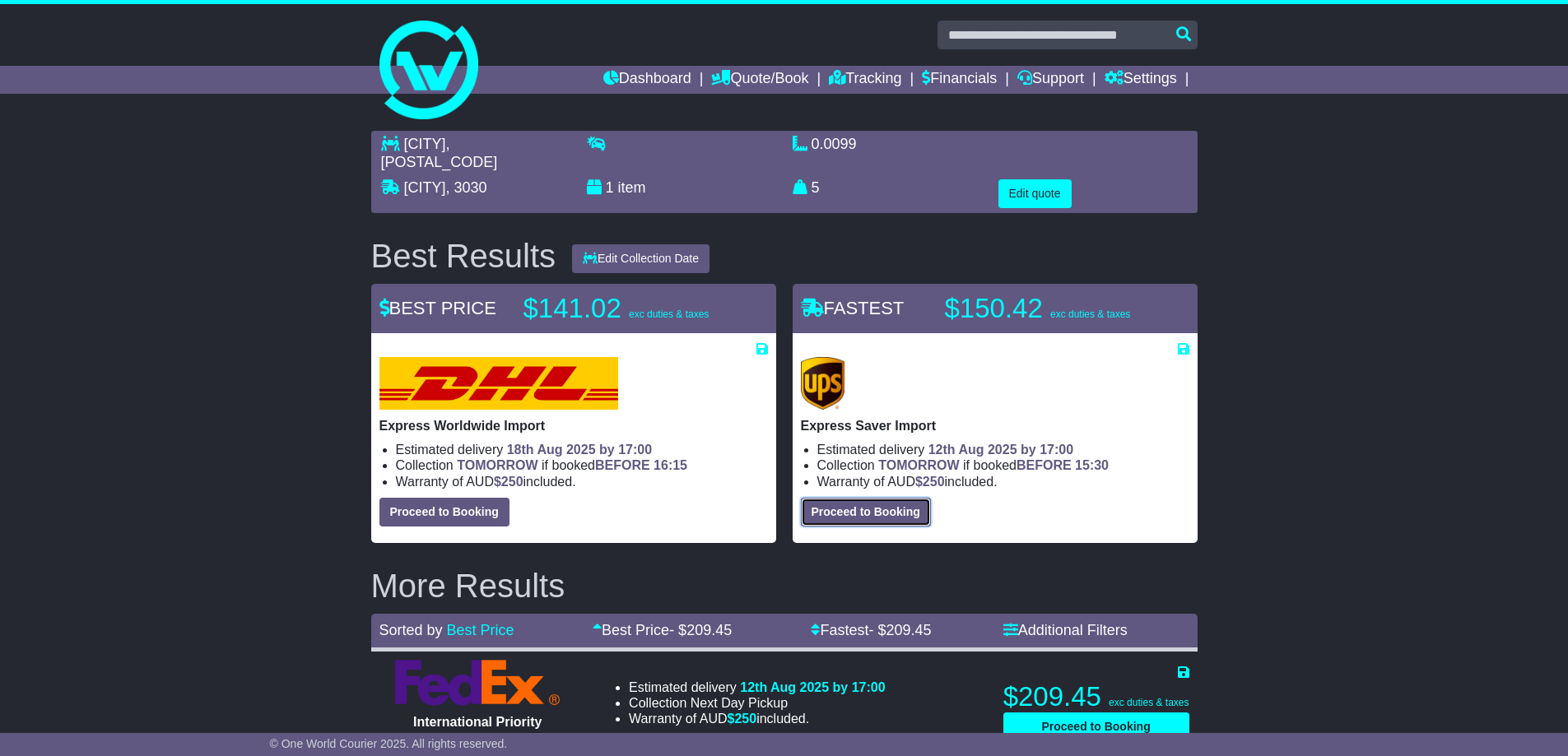 click on "Proceed to Booking" at bounding box center [866, 512] 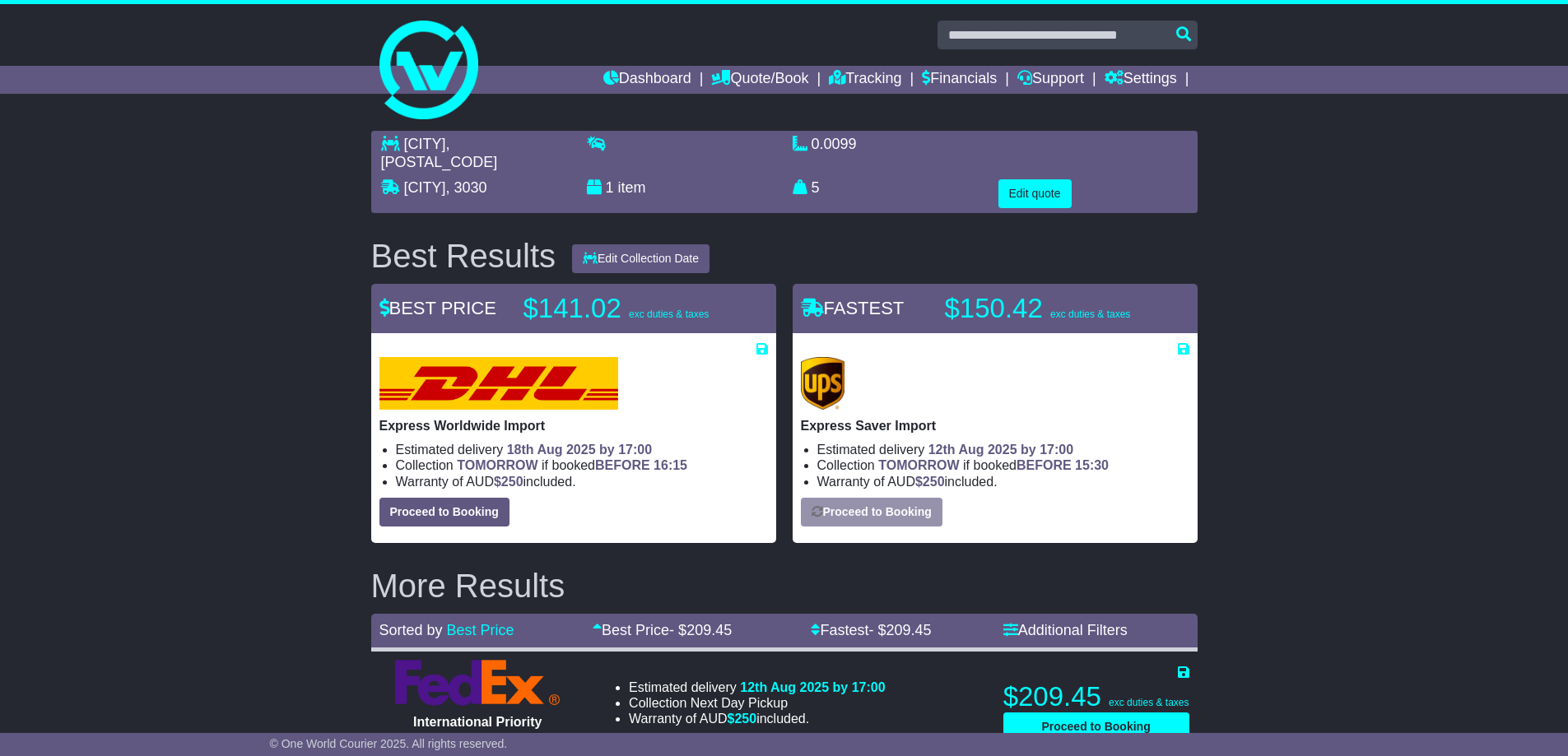 select on "***" 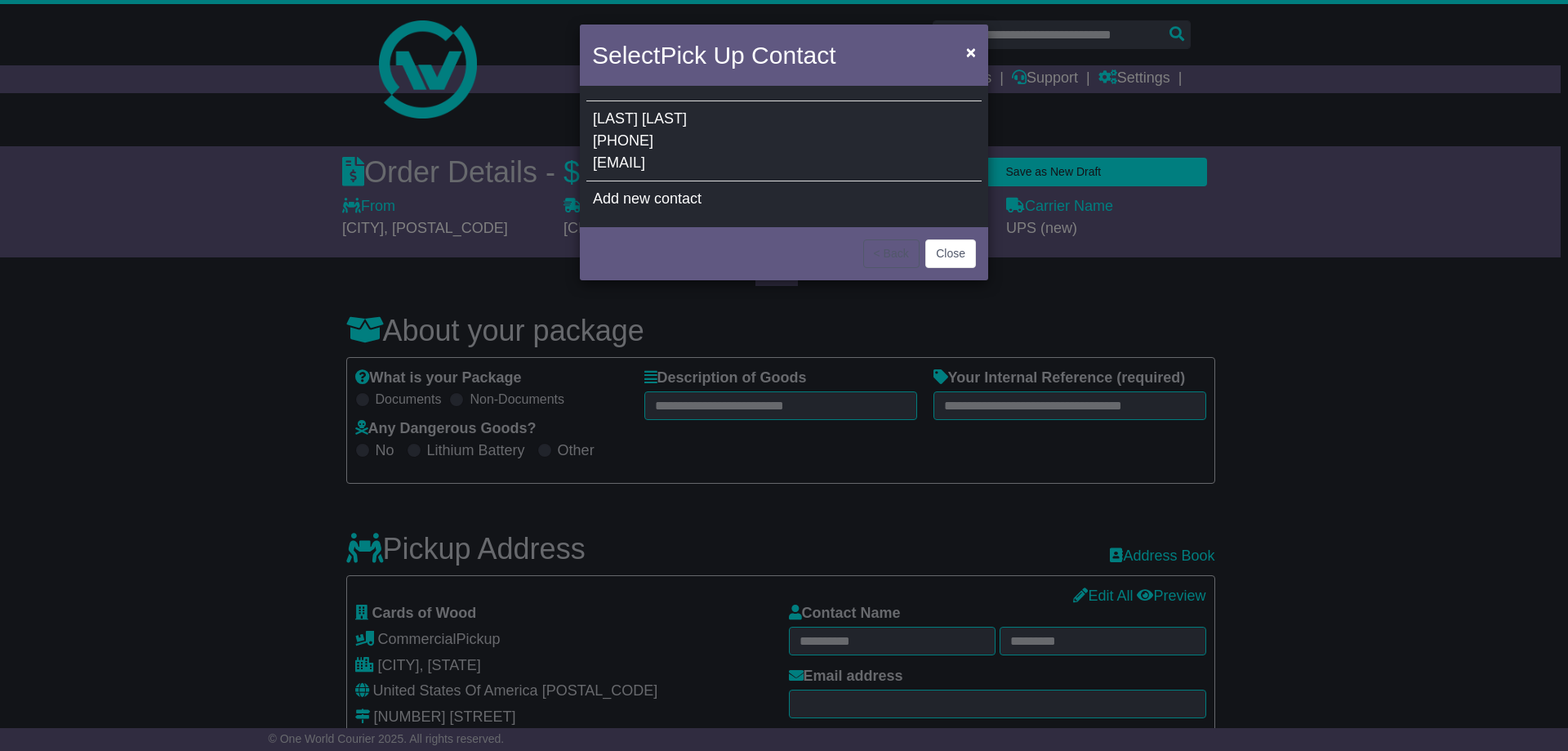 click on "0618878680" at bounding box center (623, 141) 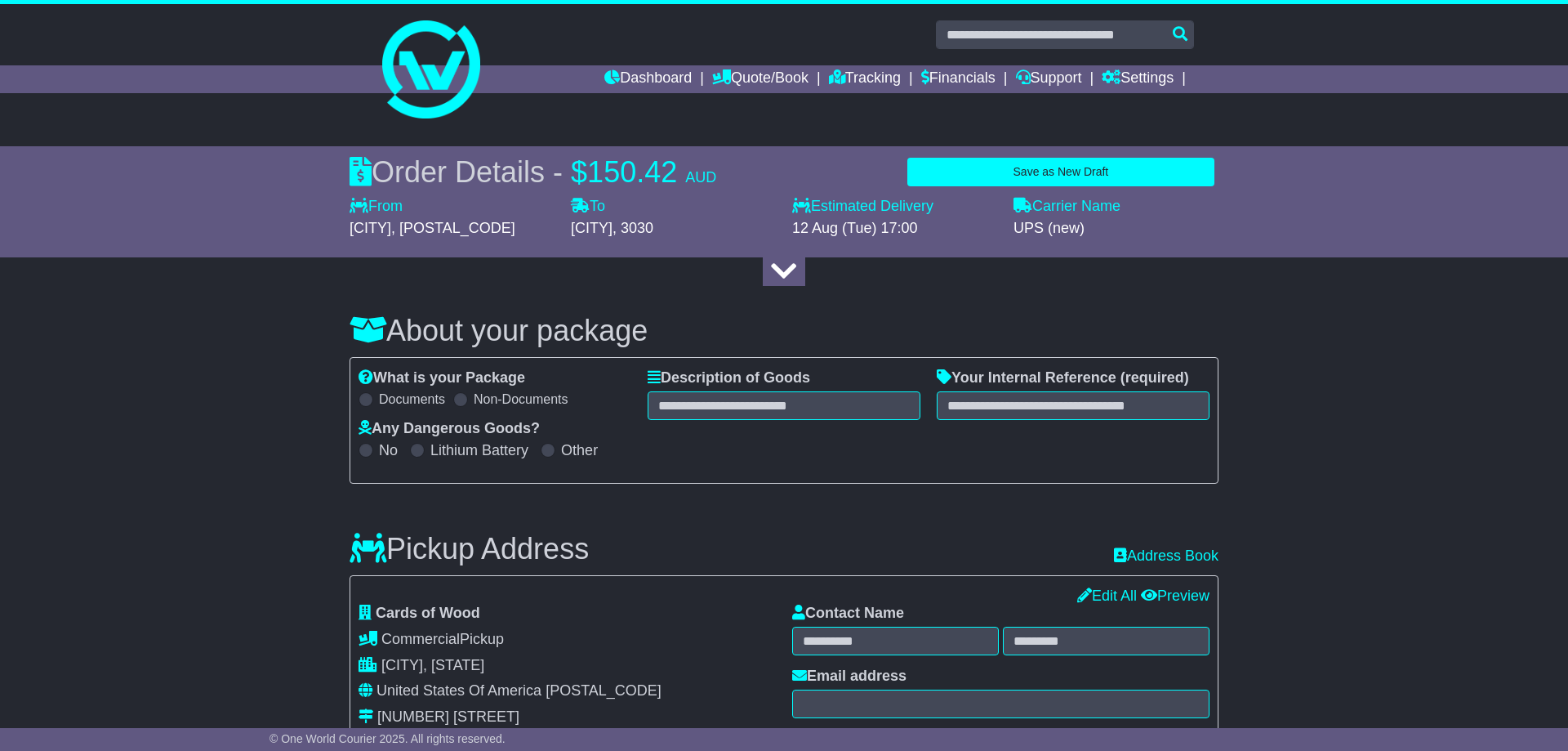 type on "****" 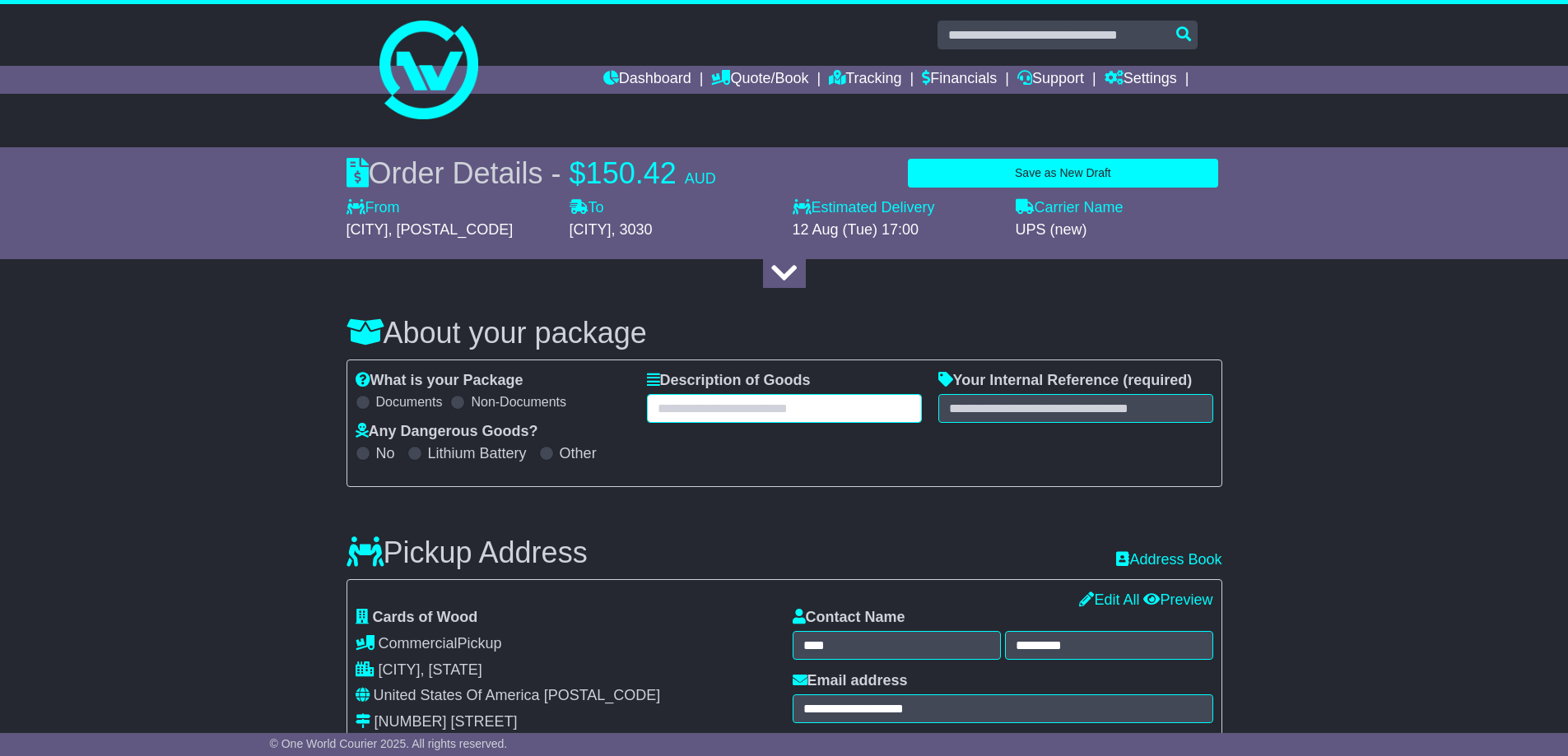 click at bounding box center [784, 408] 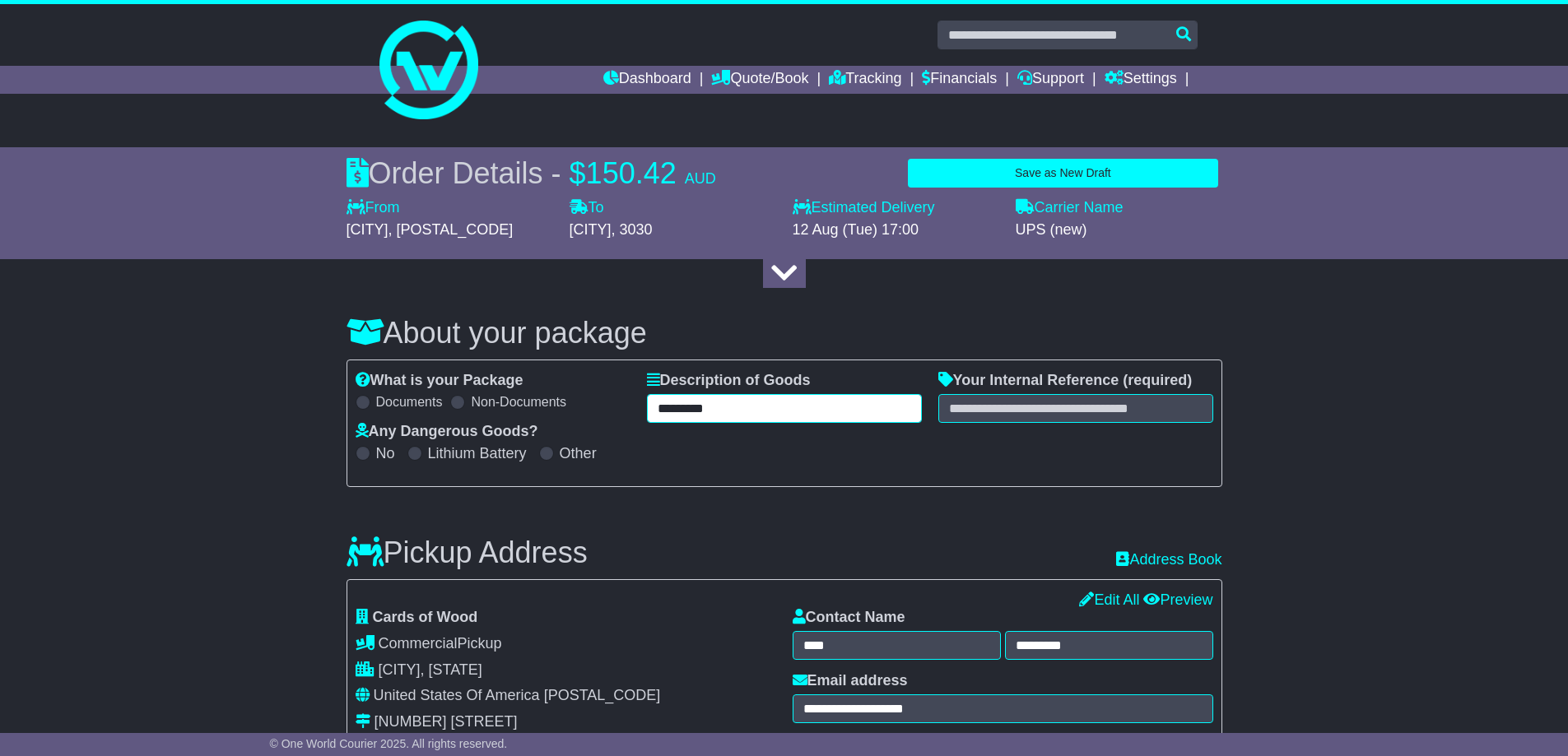 type on "*********" 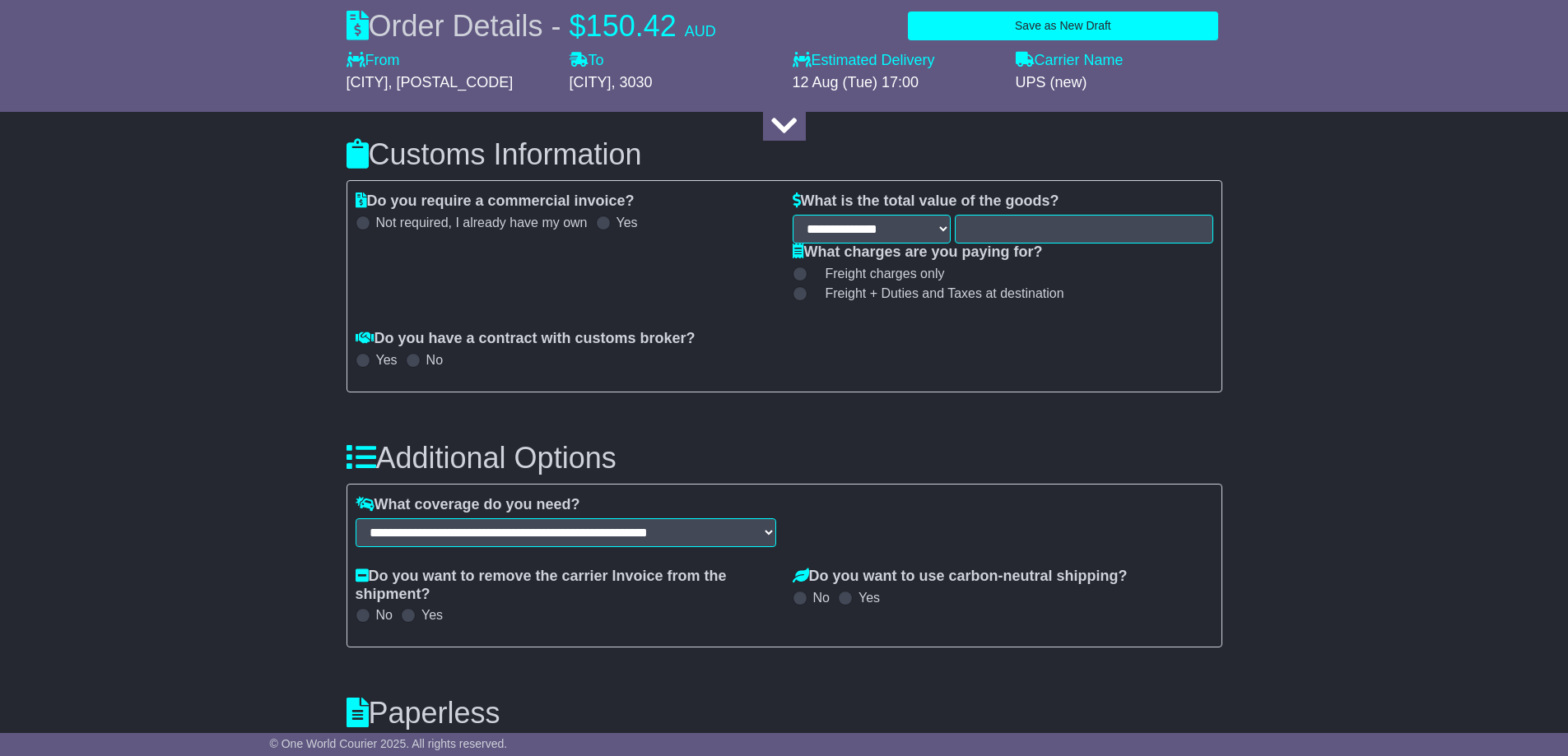 scroll, scrollTop: 1316, scrollLeft: 0, axis: vertical 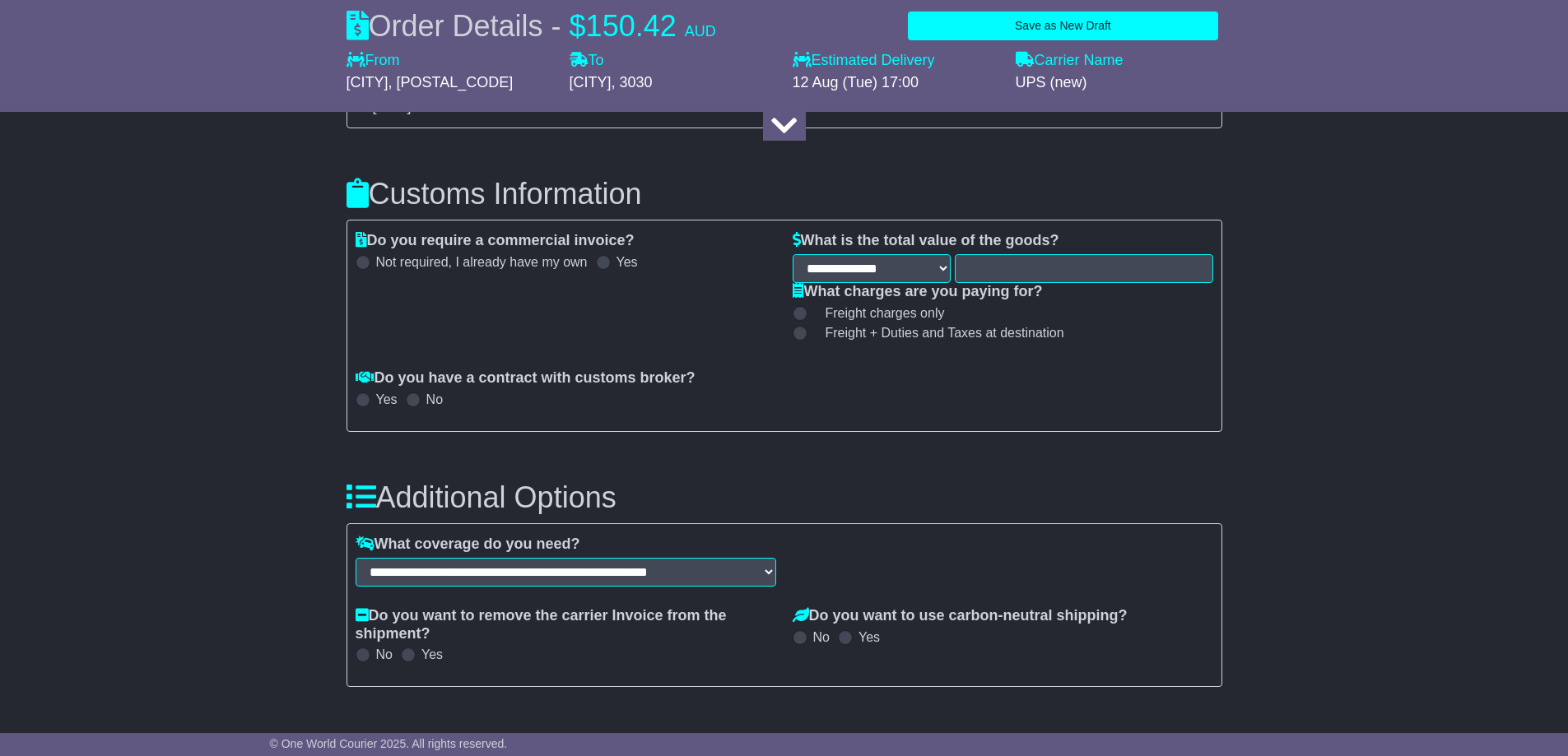 type on "*******" 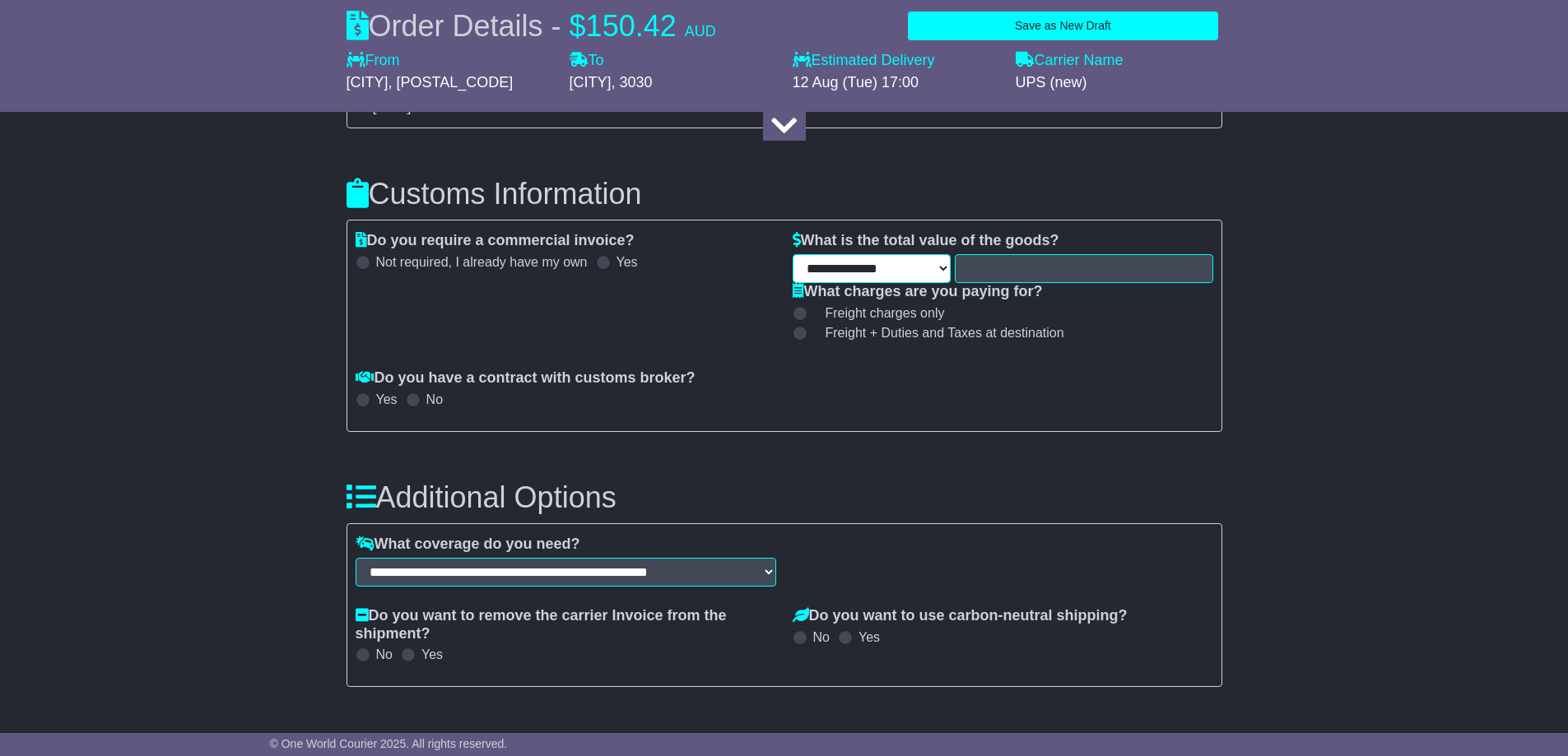 click on "**********" at bounding box center [872, 268] 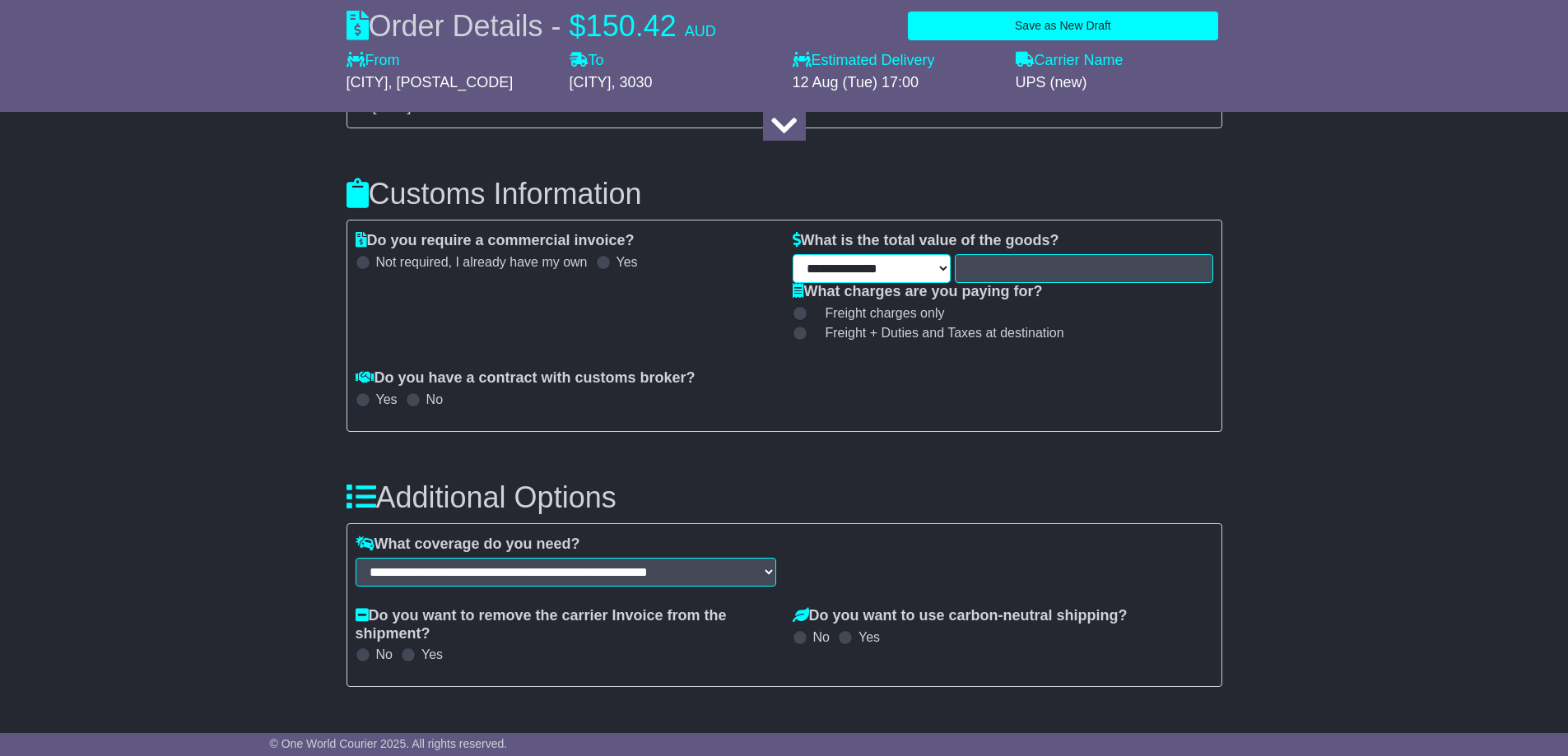 select on "***" 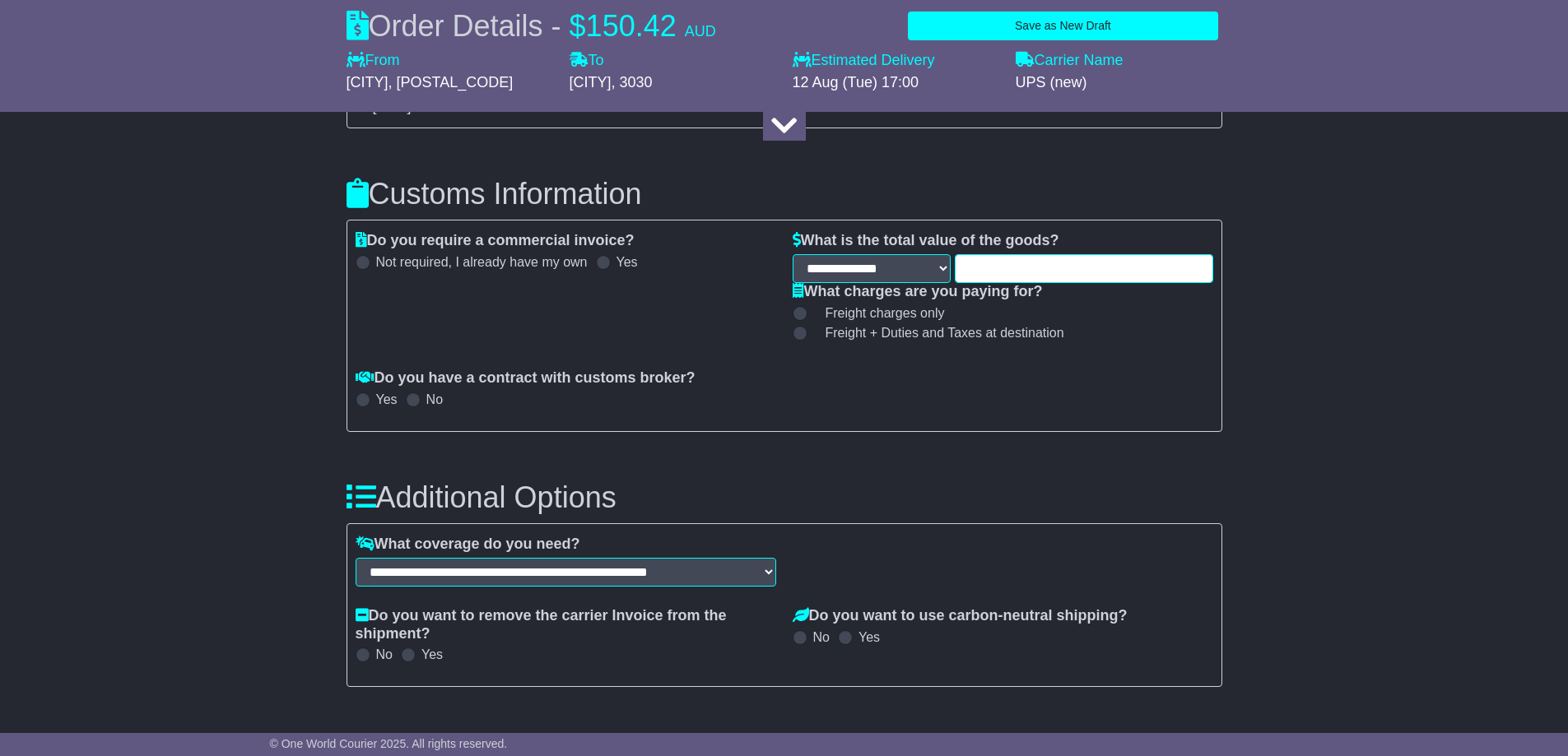 click at bounding box center (1083, 268) 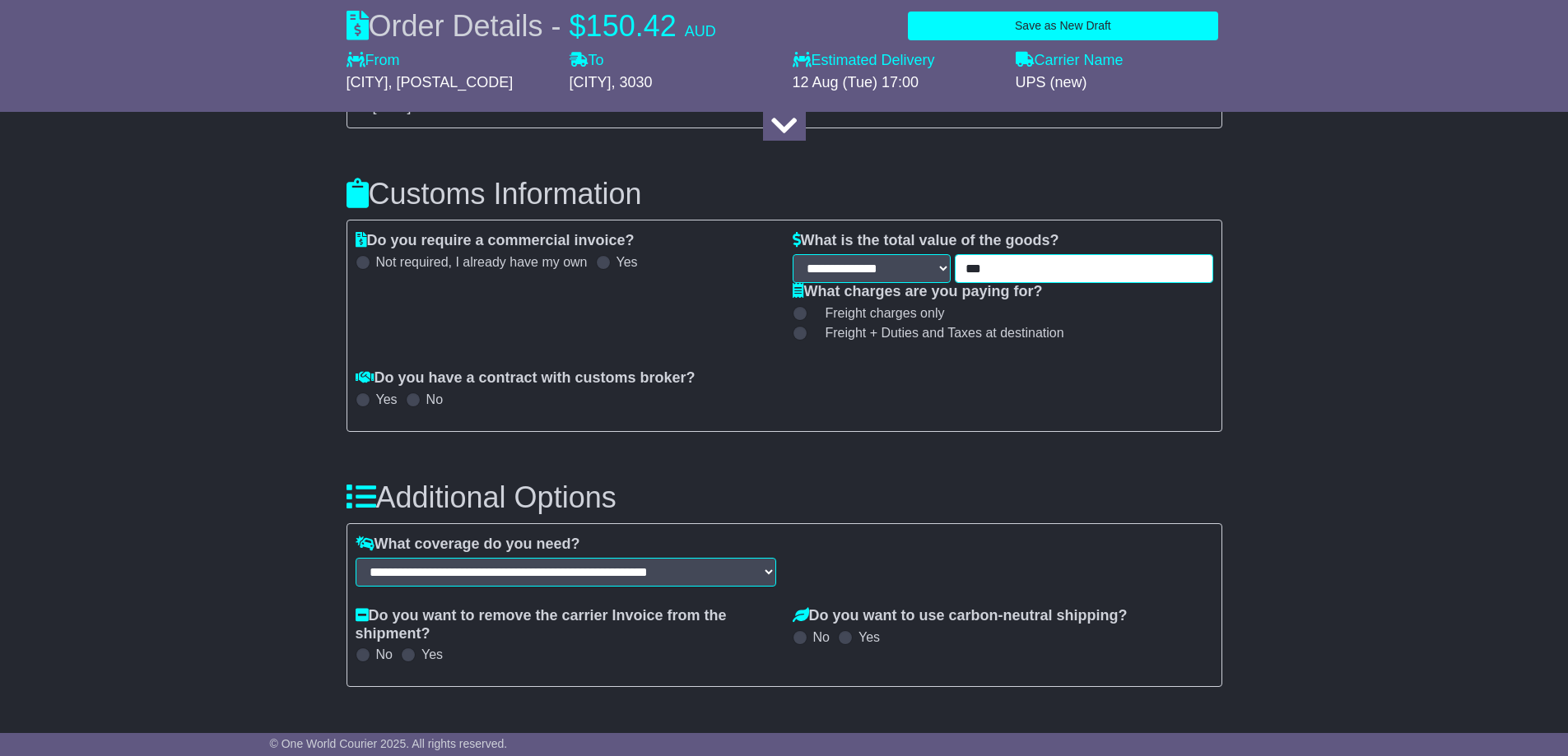 type on "***" 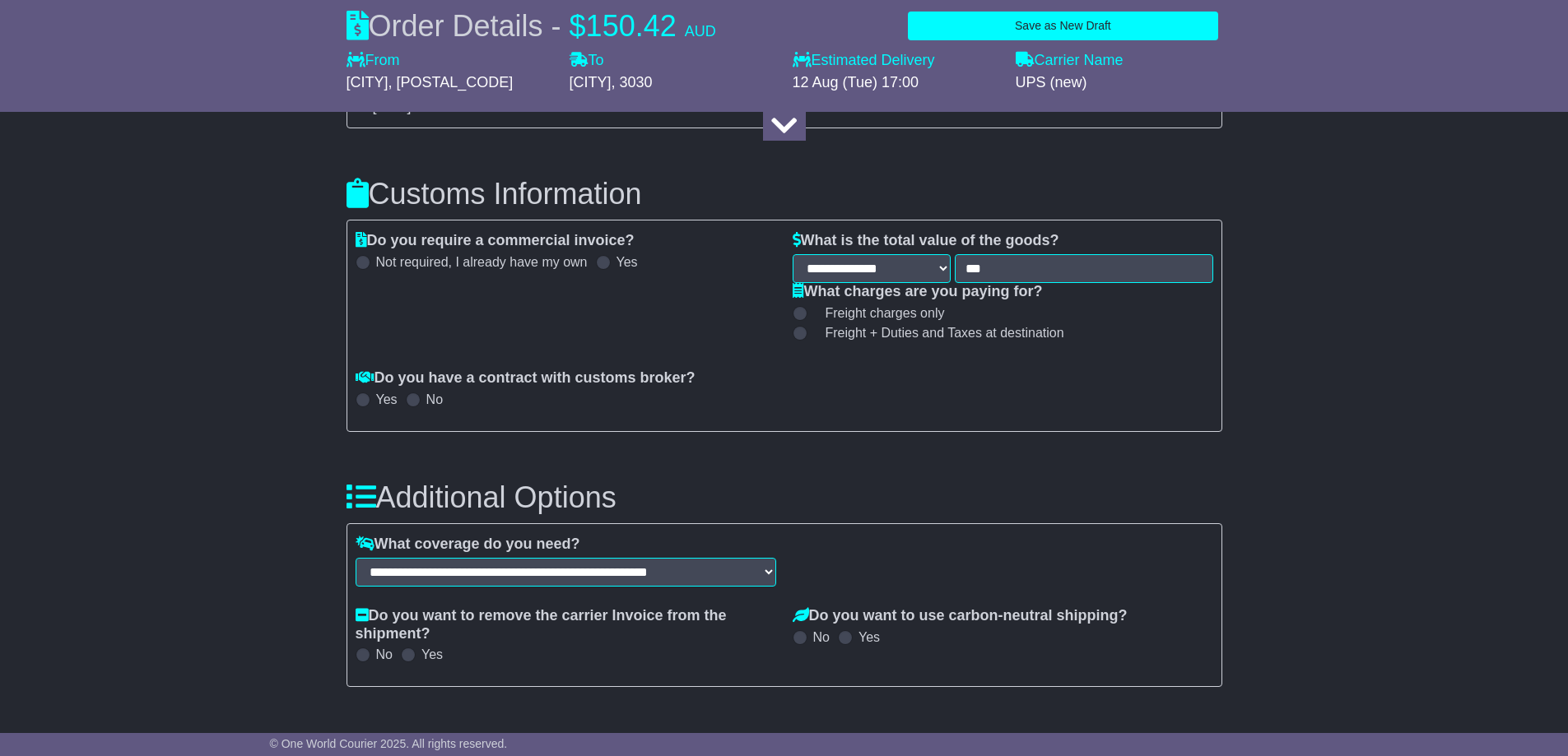 click on "About your package
What is your Package
Documents
Non-Documents
What are the Incoterms?
***
***
***
***
***
***
Description of Goods
*********
Attention: dangerous goods are not allowed by service.
Your Internal Reference (required)
*******
Any Dangerous Goods?
No
*" at bounding box center (784, 322) 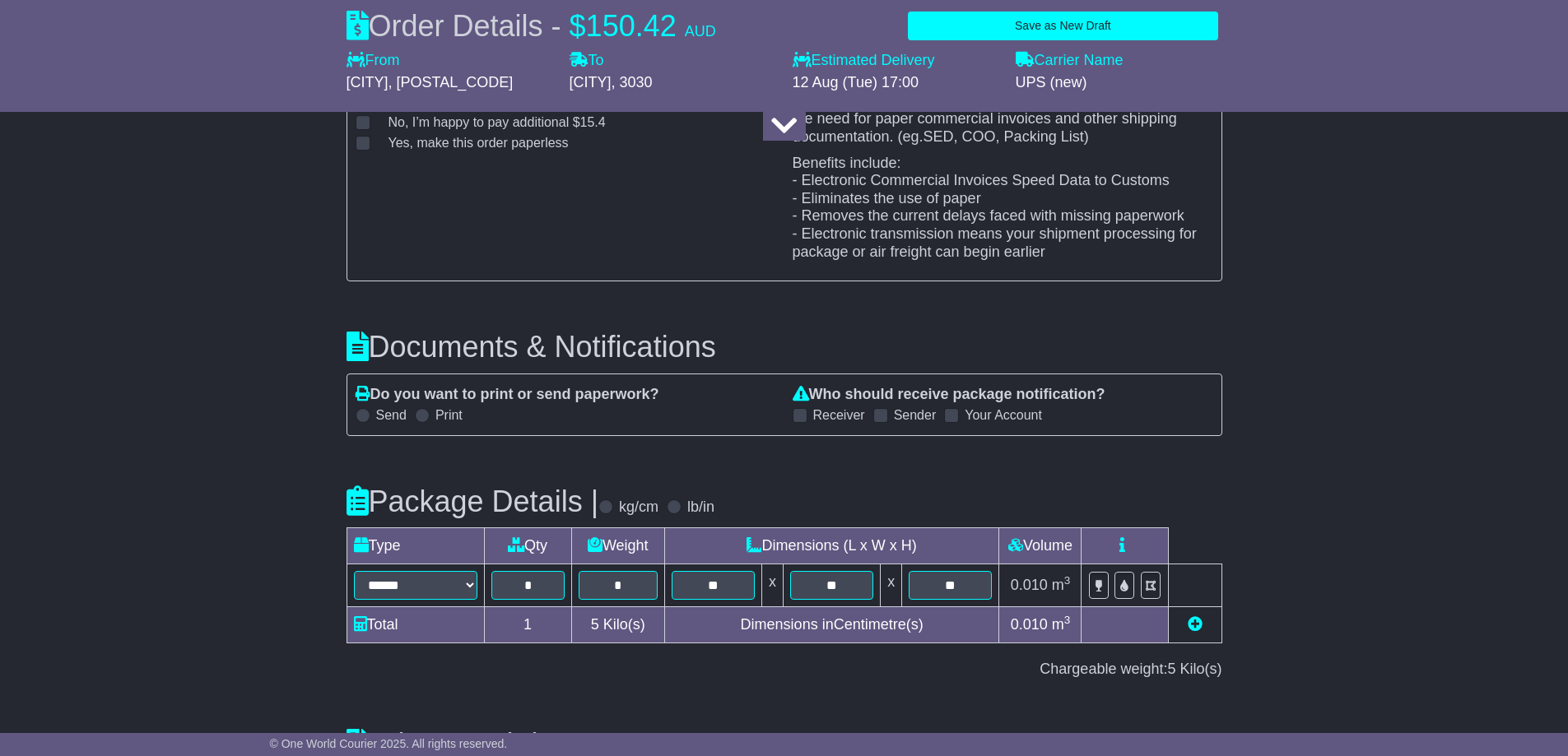 scroll, scrollTop: 1974, scrollLeft: 0, axis: vertical 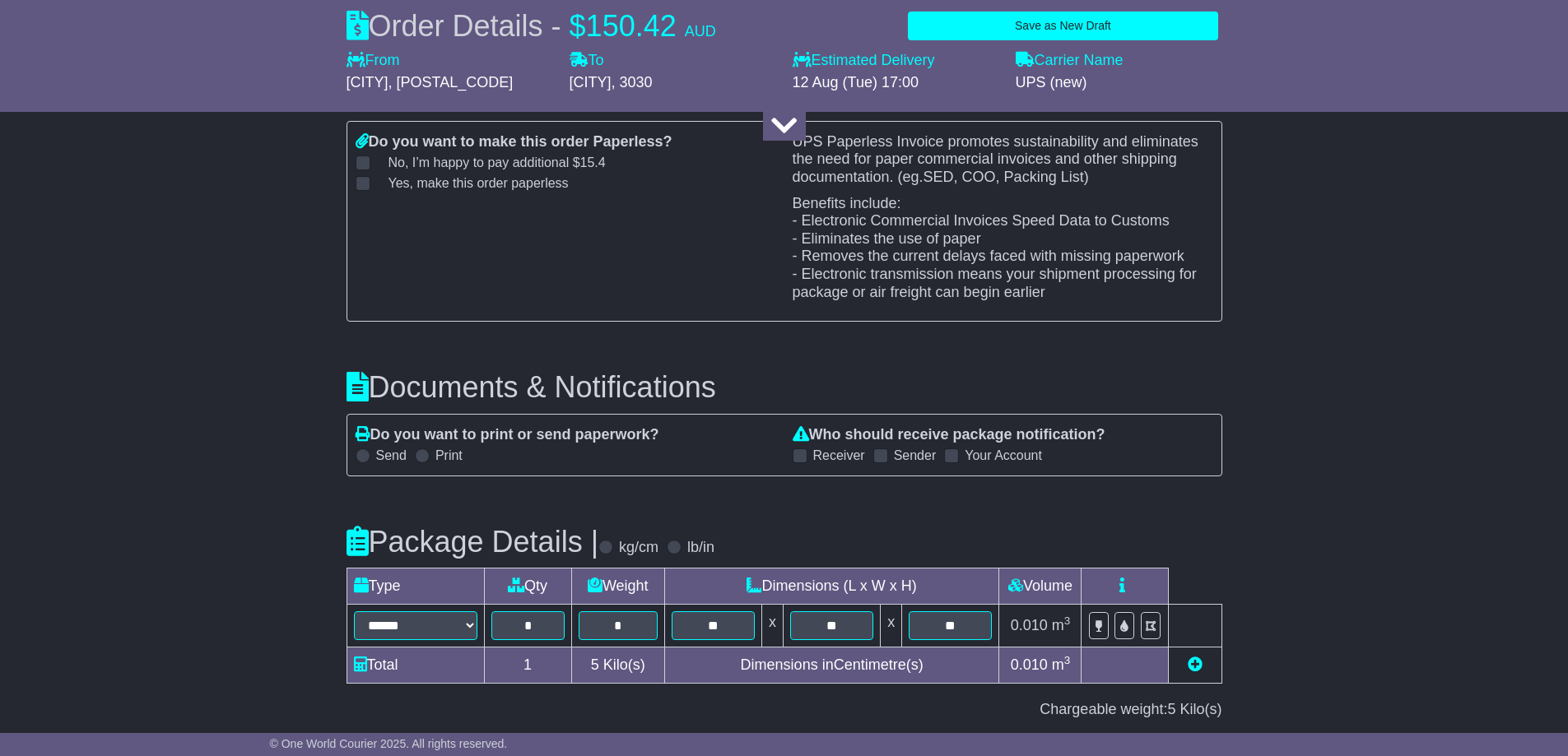 click on "Send" at bounding box center [391, 455] 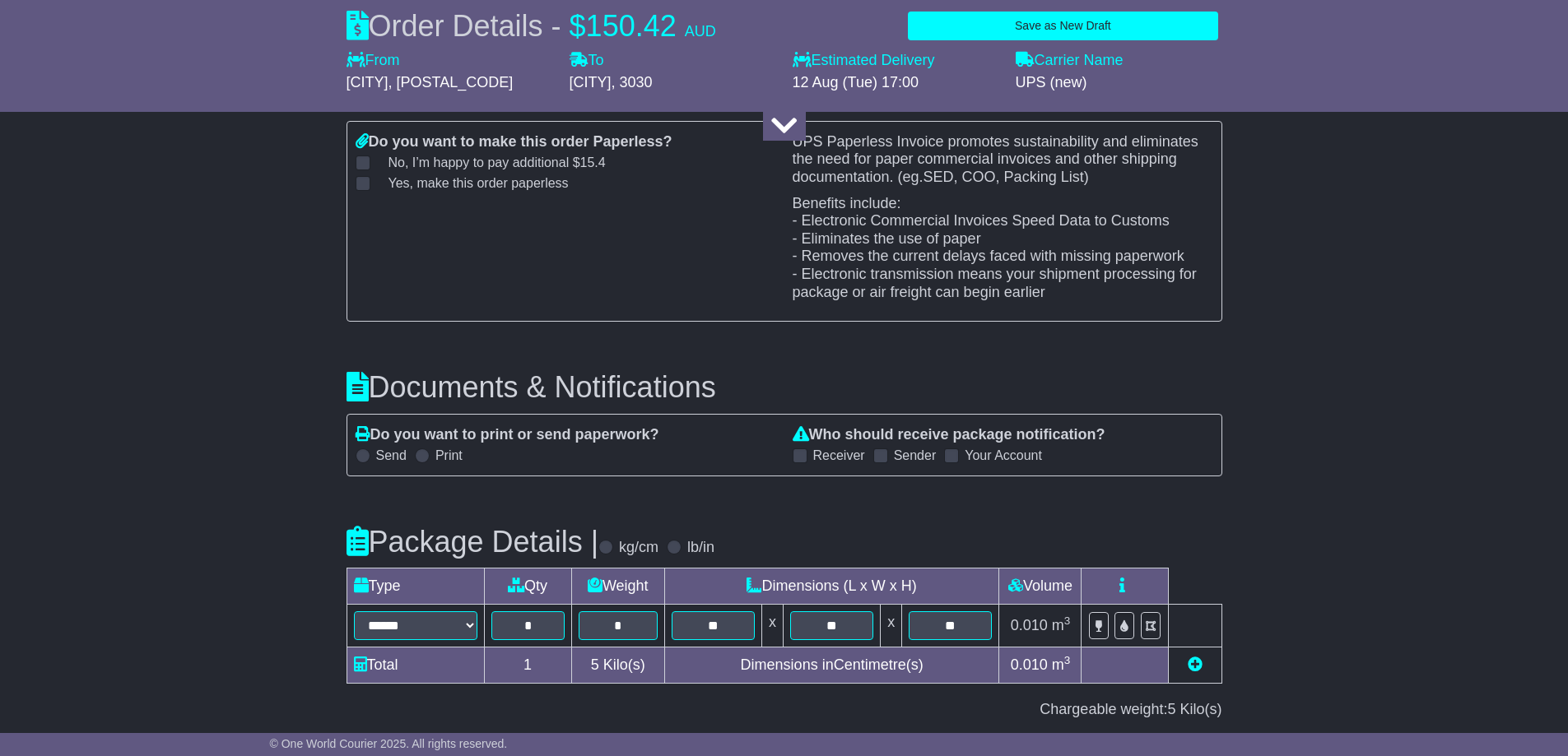 click at bounding box center [881, 456] 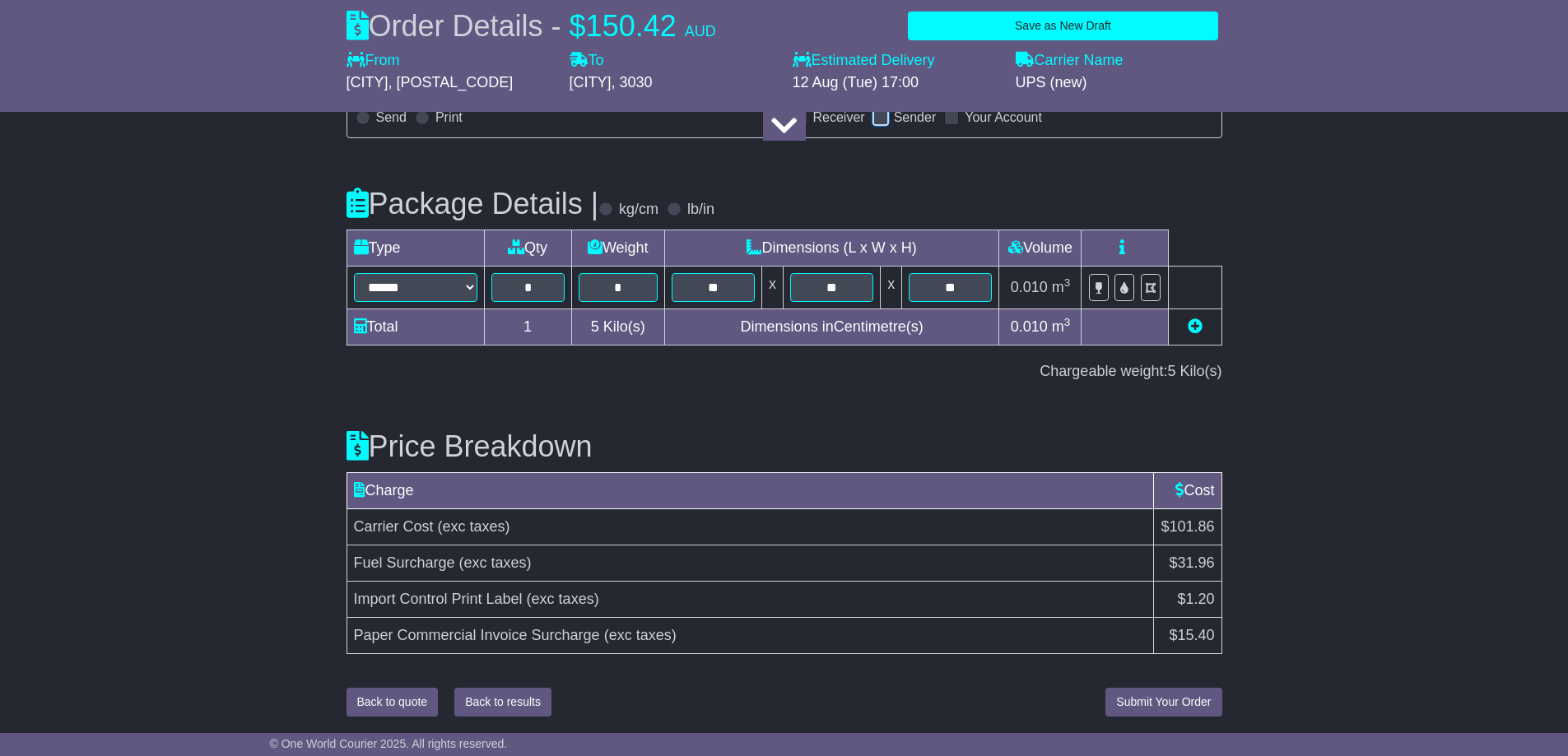 scroll, scrollTop: 2314, scrollLeft: 0, axis: vertical 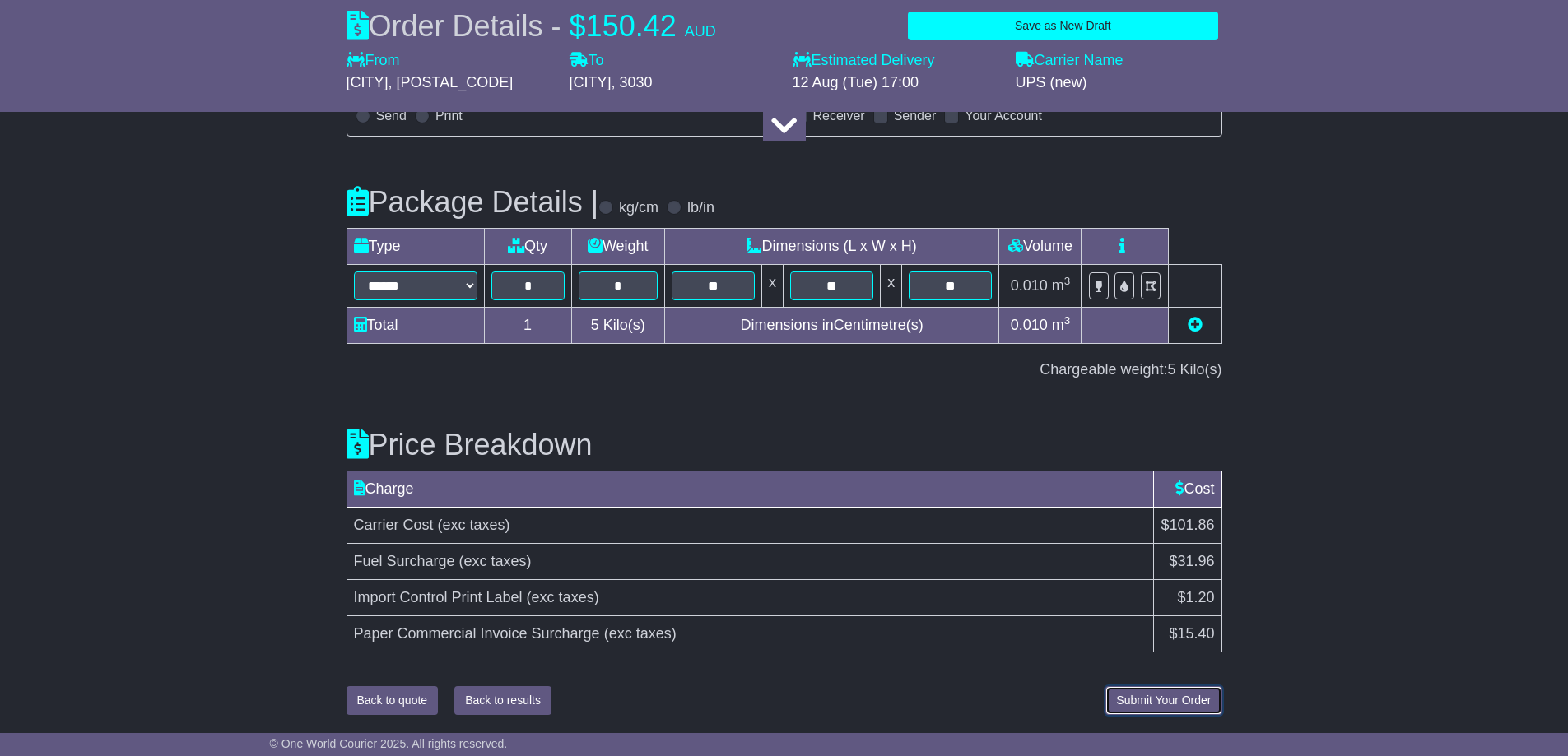 click on "Submit Your Order" at bounding box center [1163, 700] 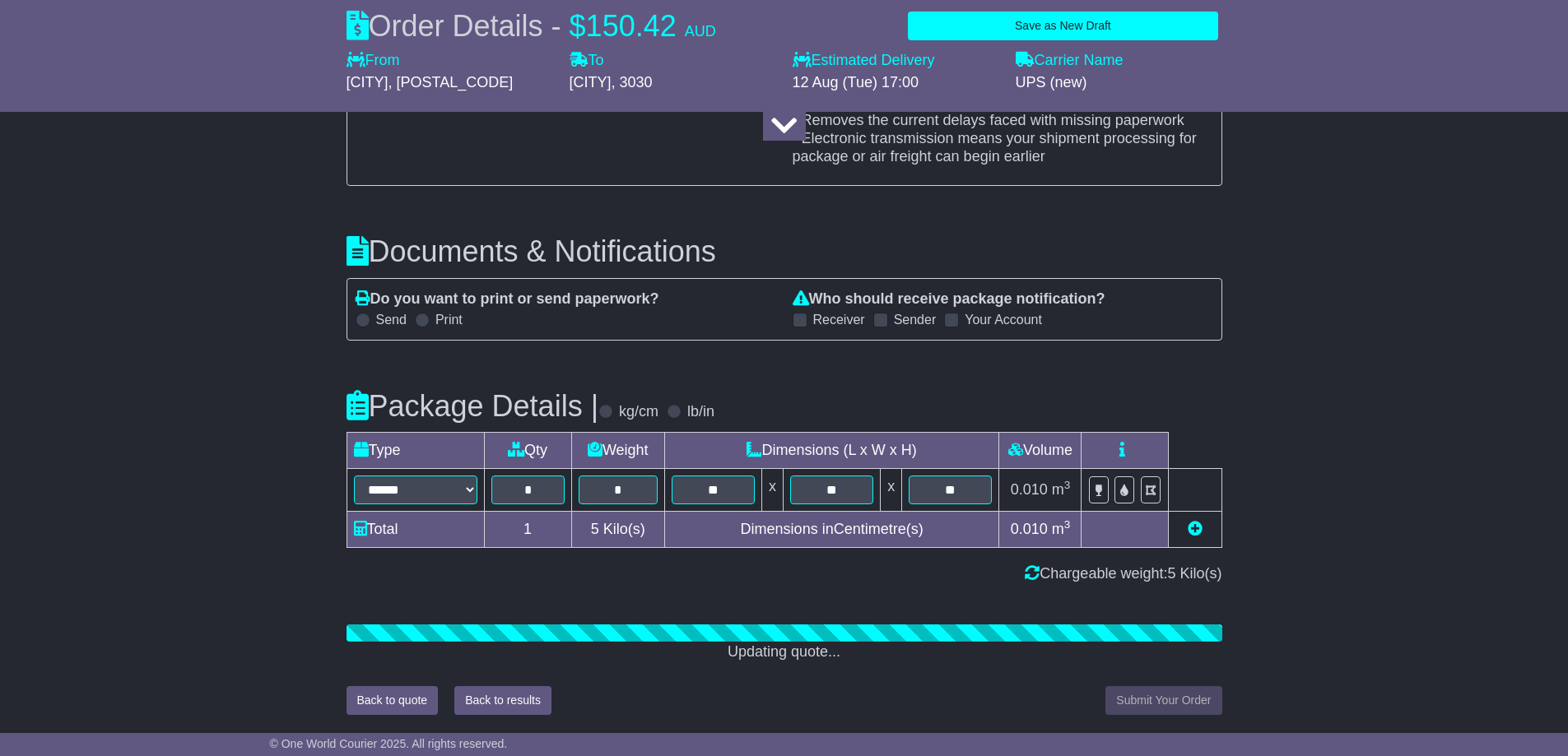 scroll, scrollTop: 2314, scrollLeft: 0, axis: vertical 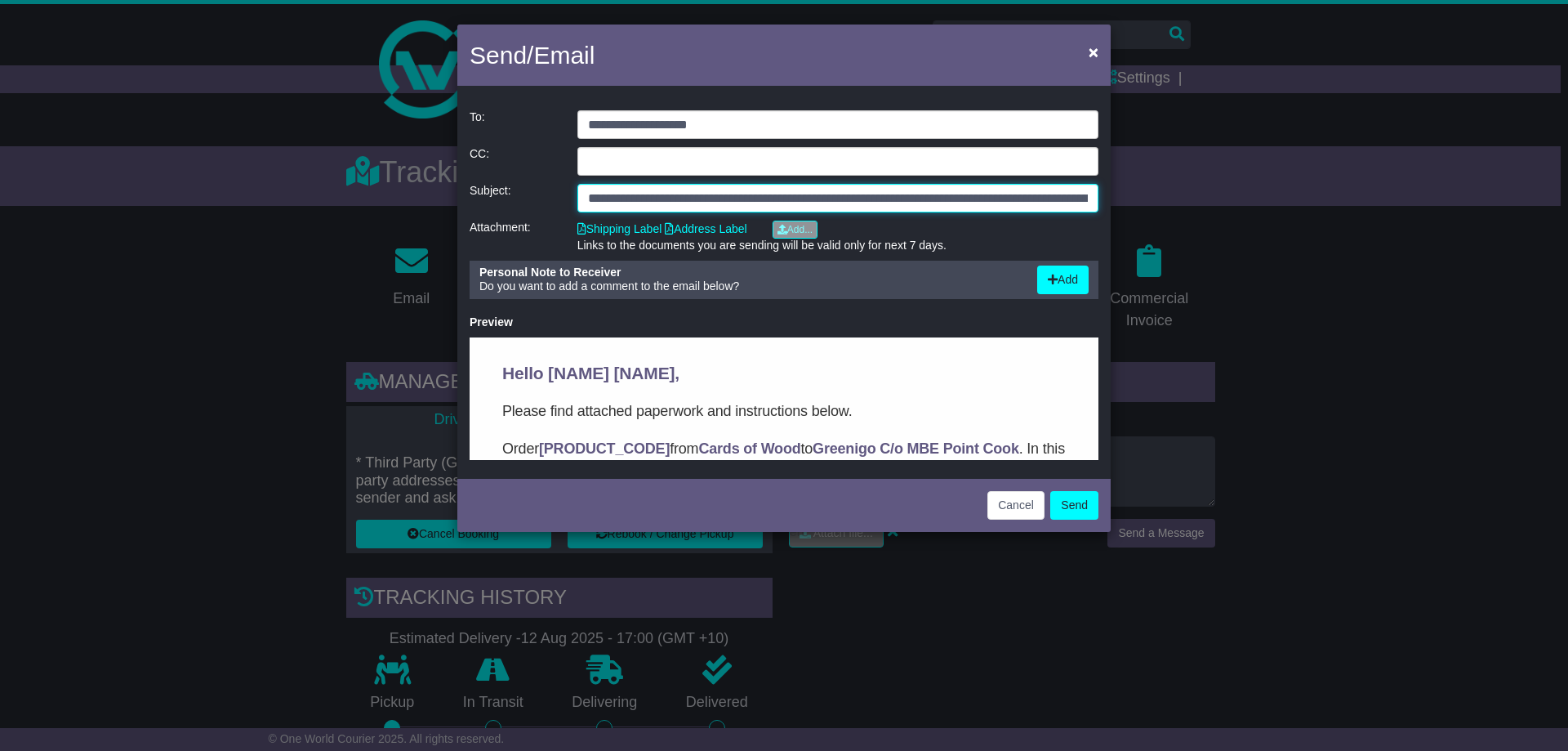 click on "**********" 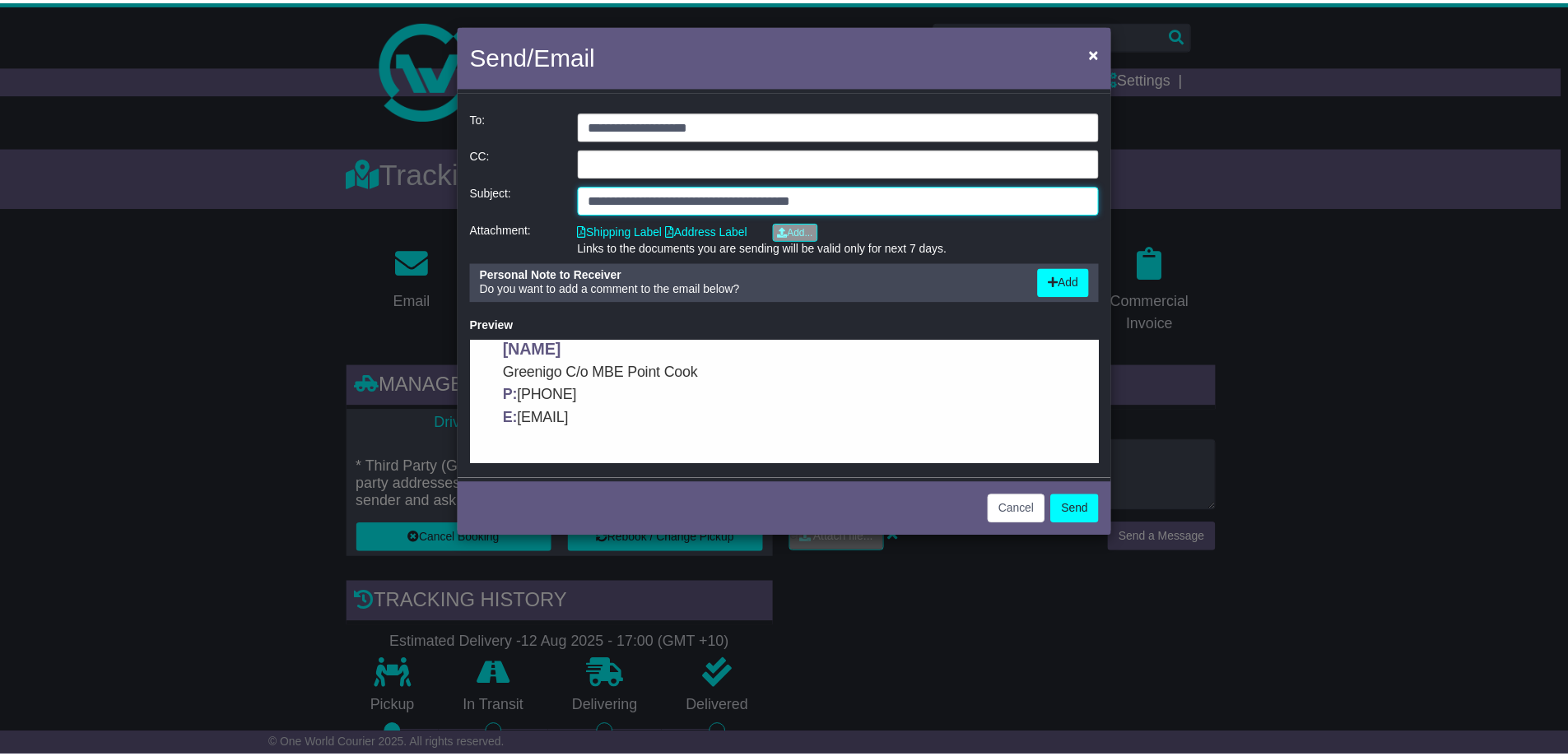 scroll, scrollTop: 1078, scrollLeft: 0, axis: vertical 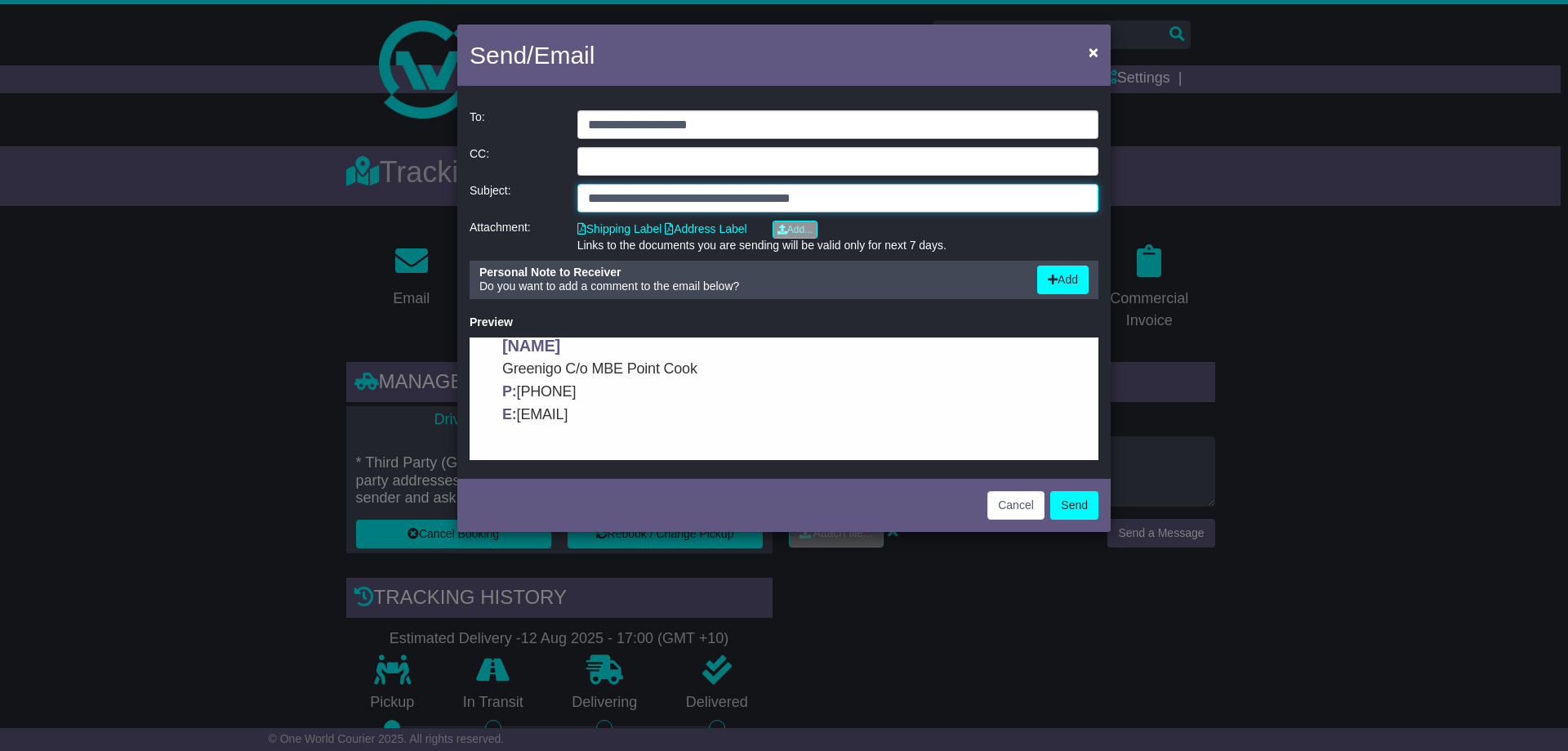 type on "**********" 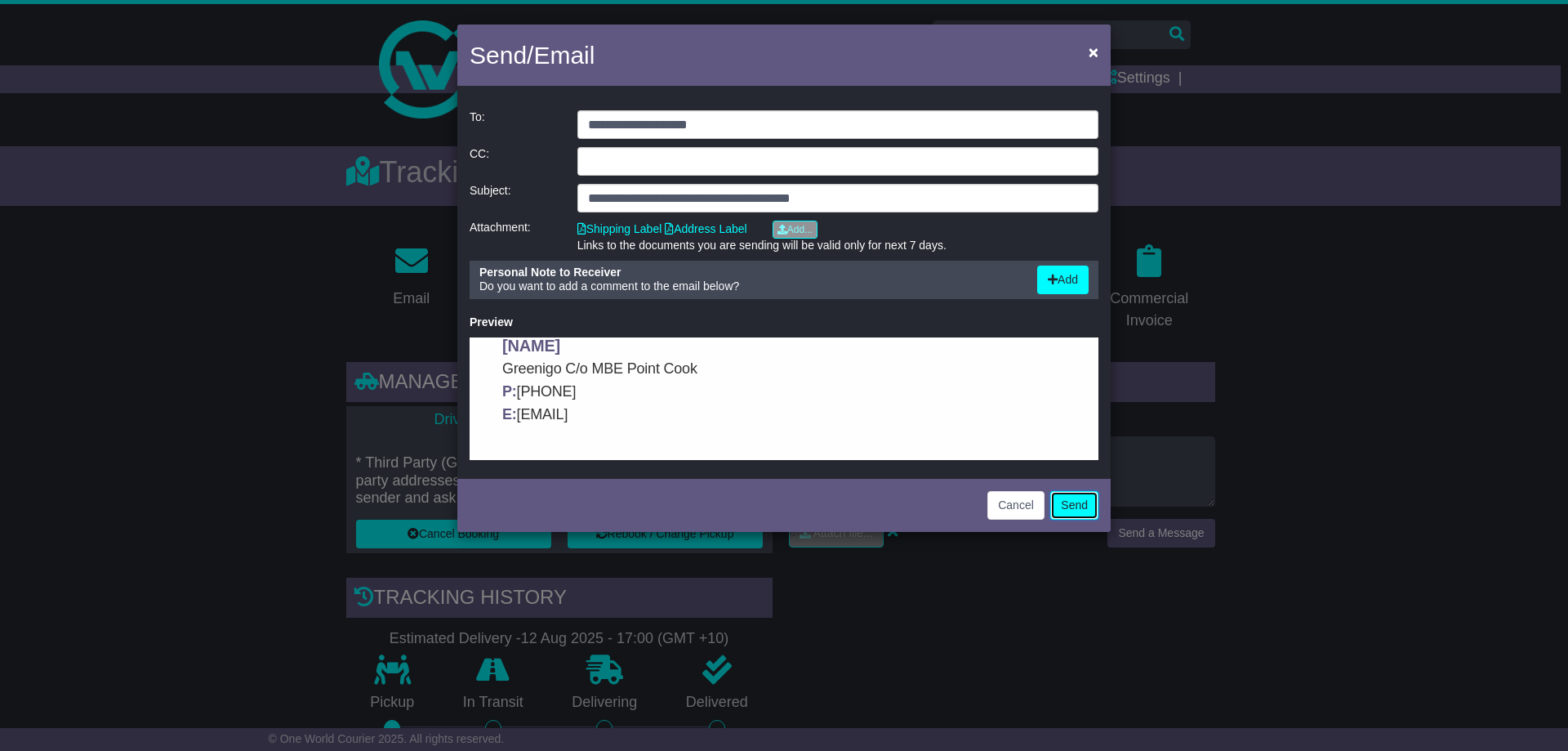 click on "Send" 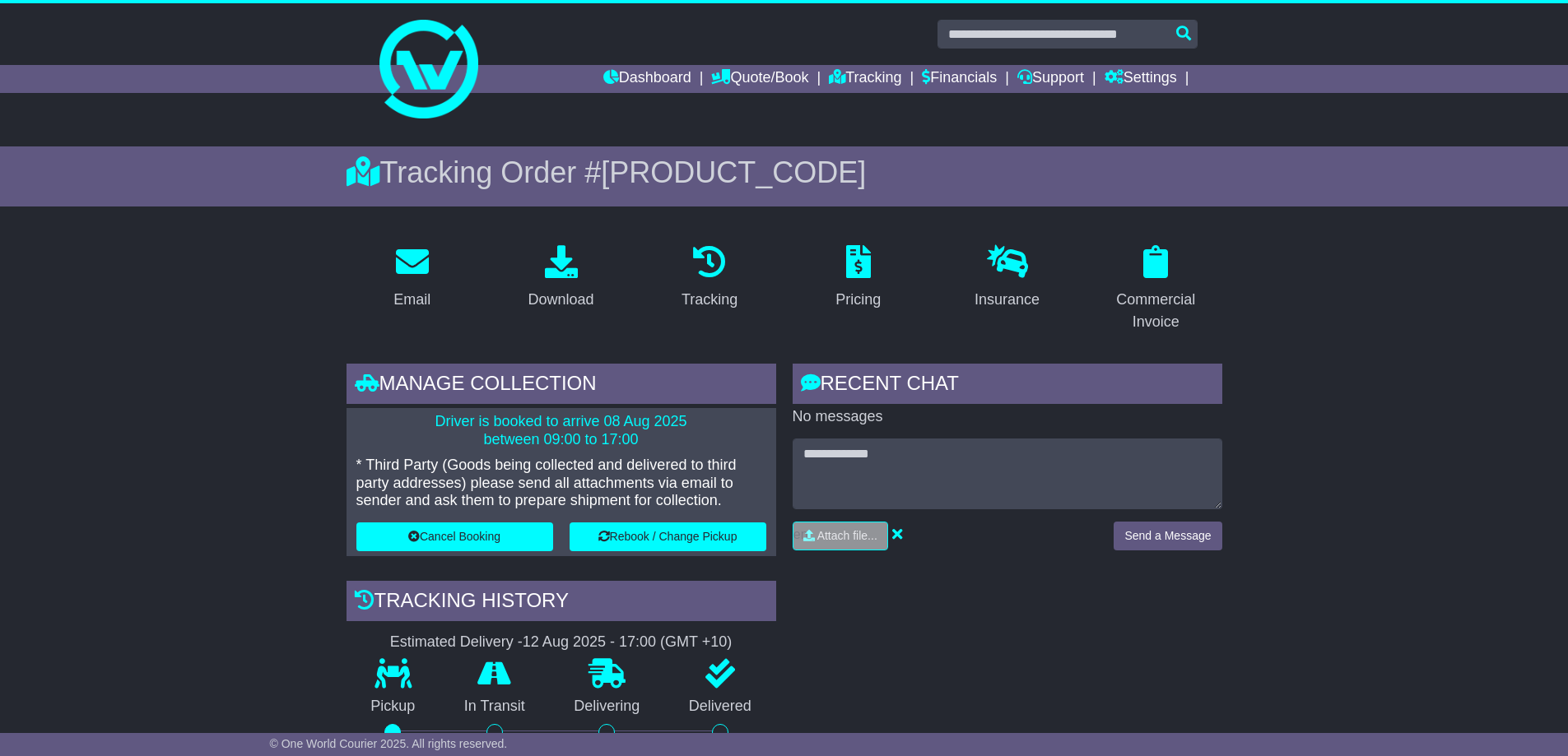 scroll, scrollTop: 0, scrollLeft: 0, axis: both 